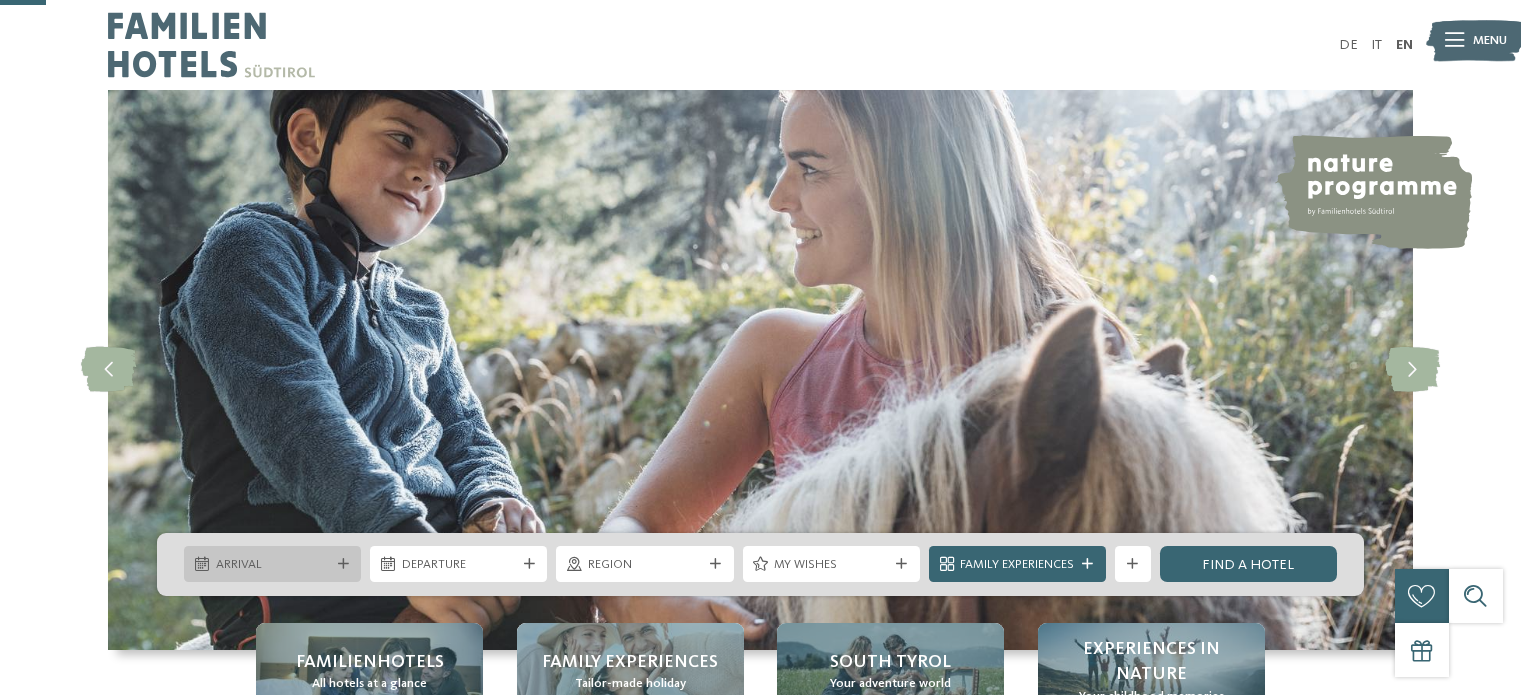 scroll, scrollTop: 233, scrollLeft: 0, axis: vertical 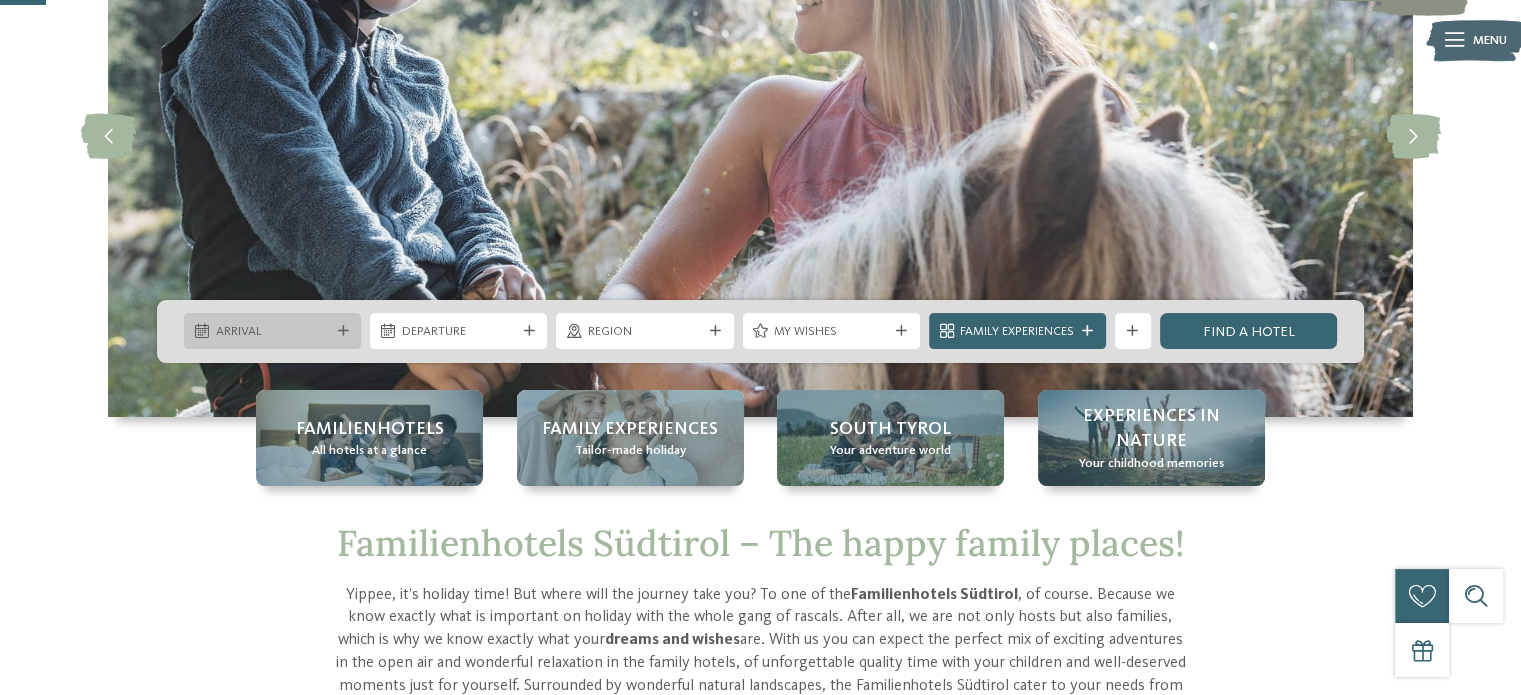 click on "Arrival" at bounding box center (273, 332) 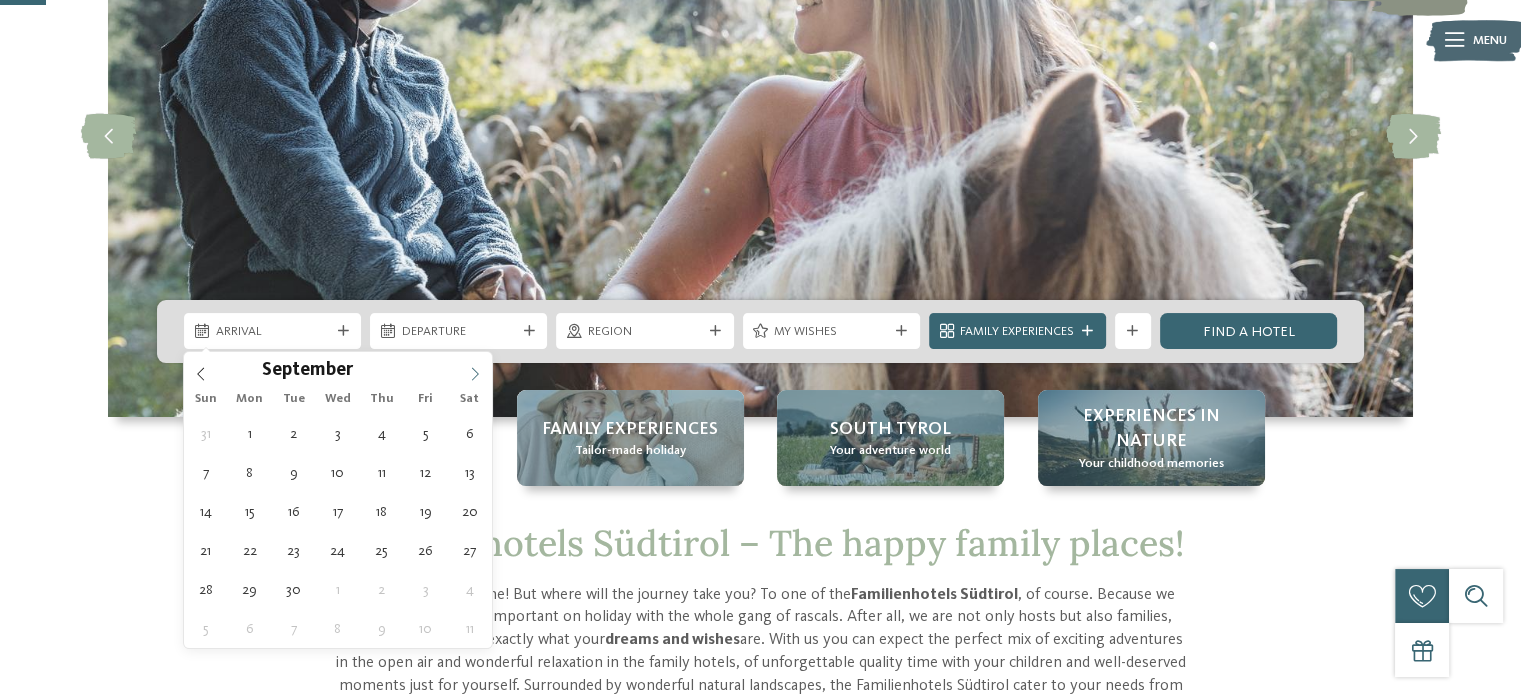 click 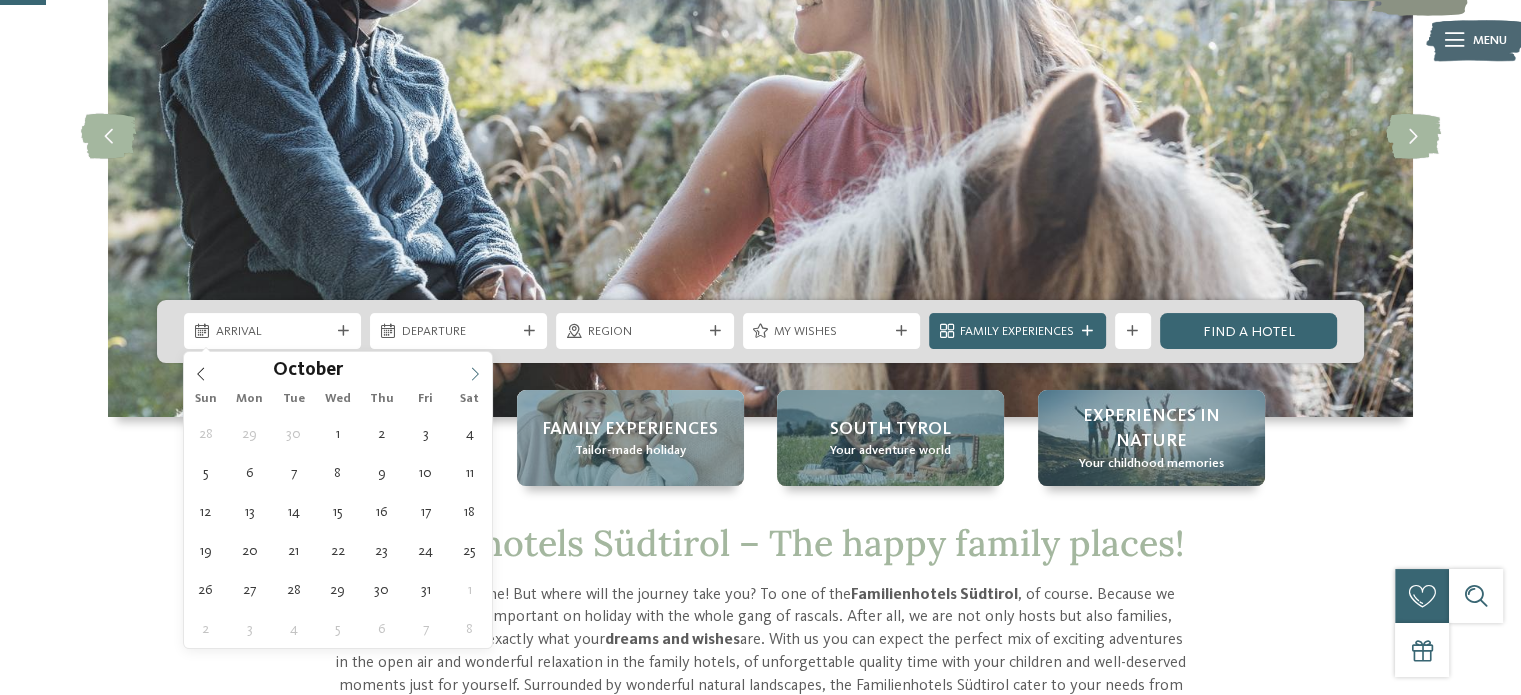 click 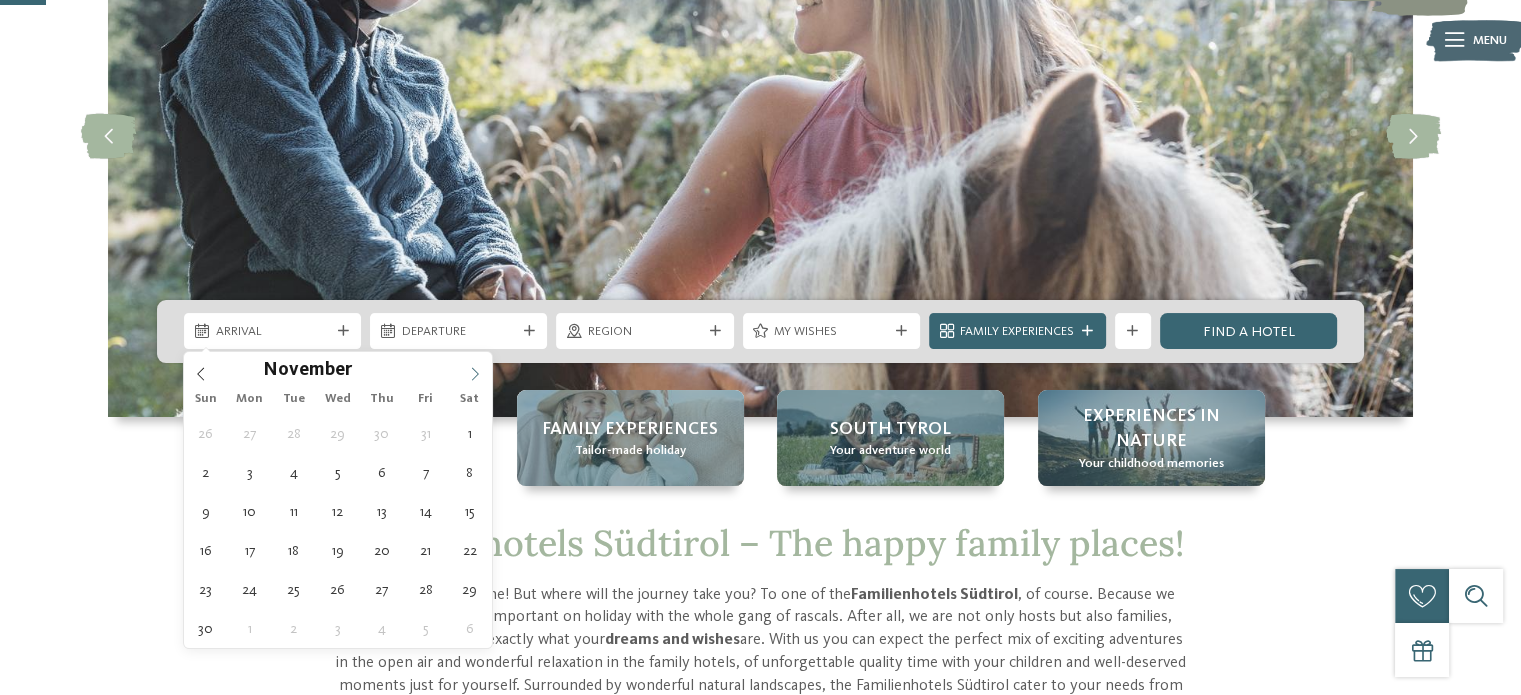 click 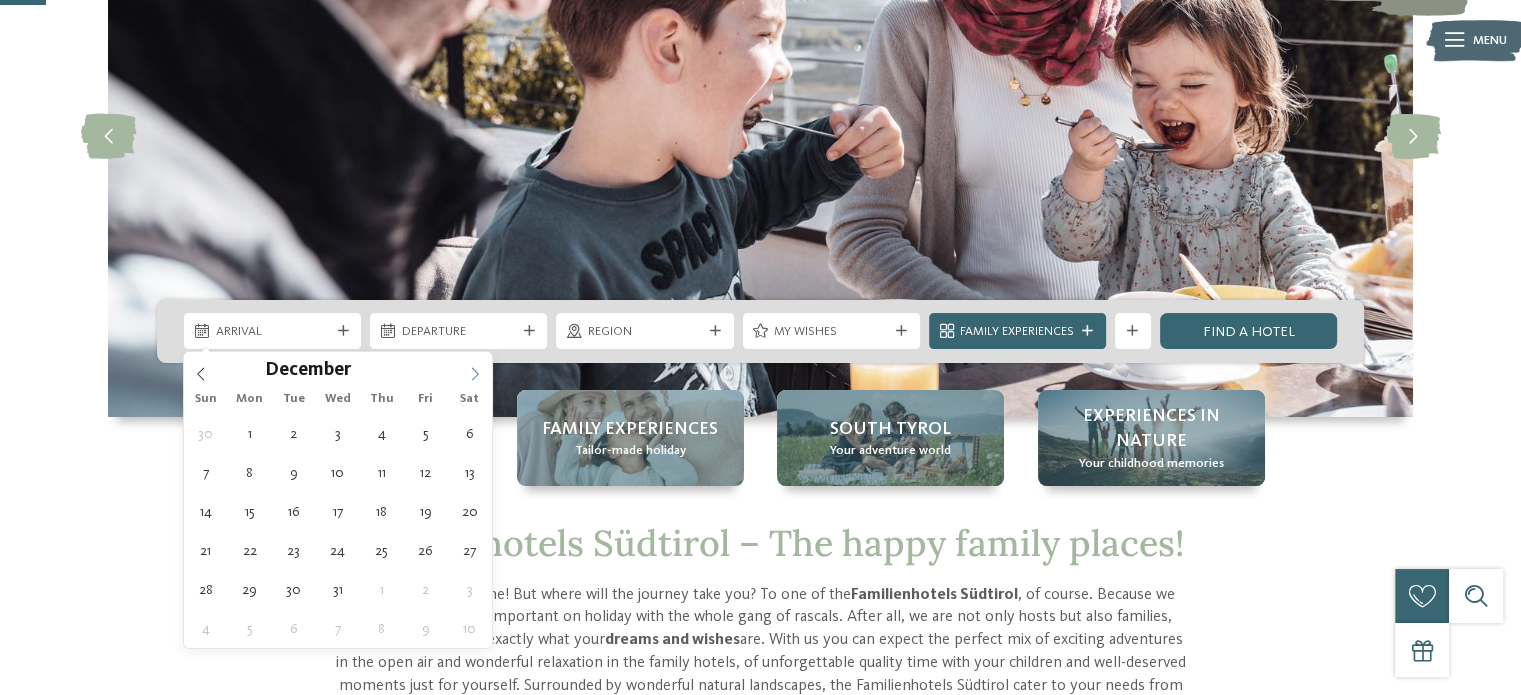 click 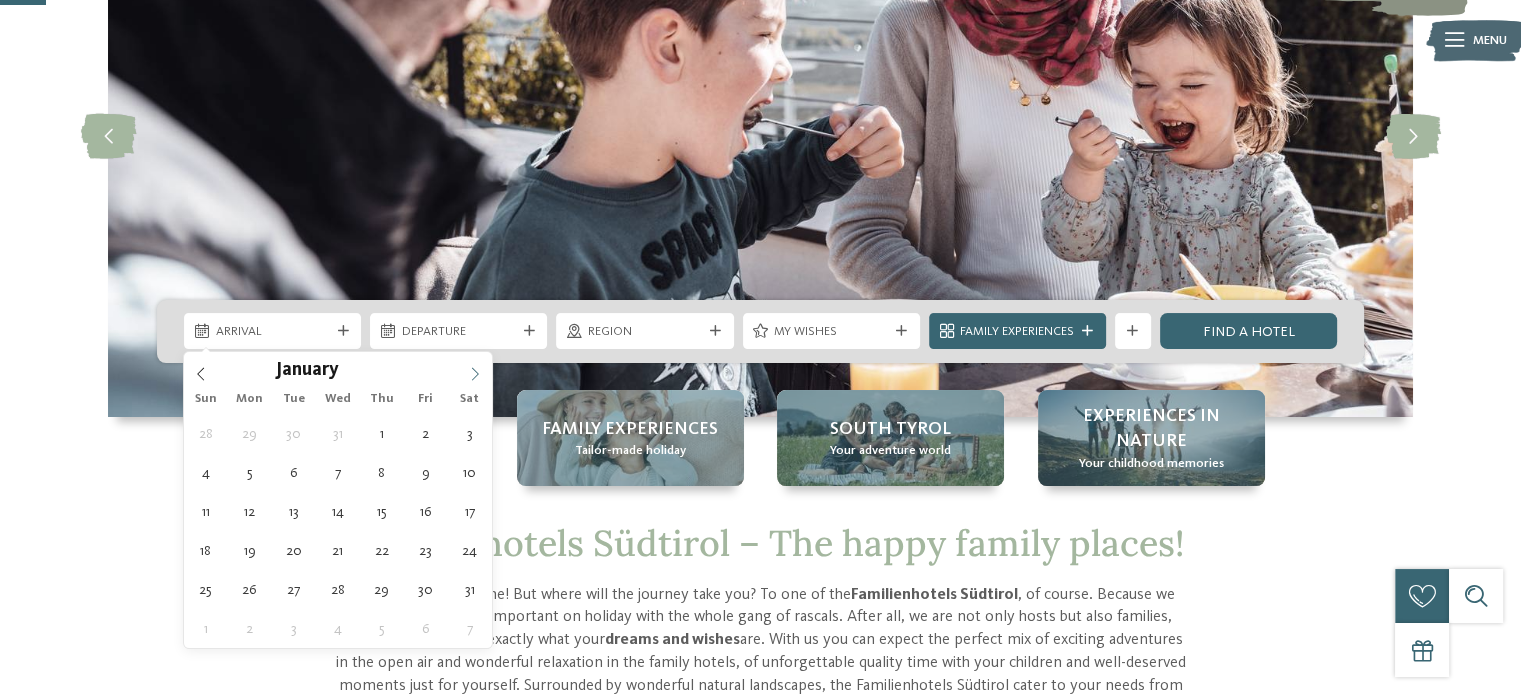 click 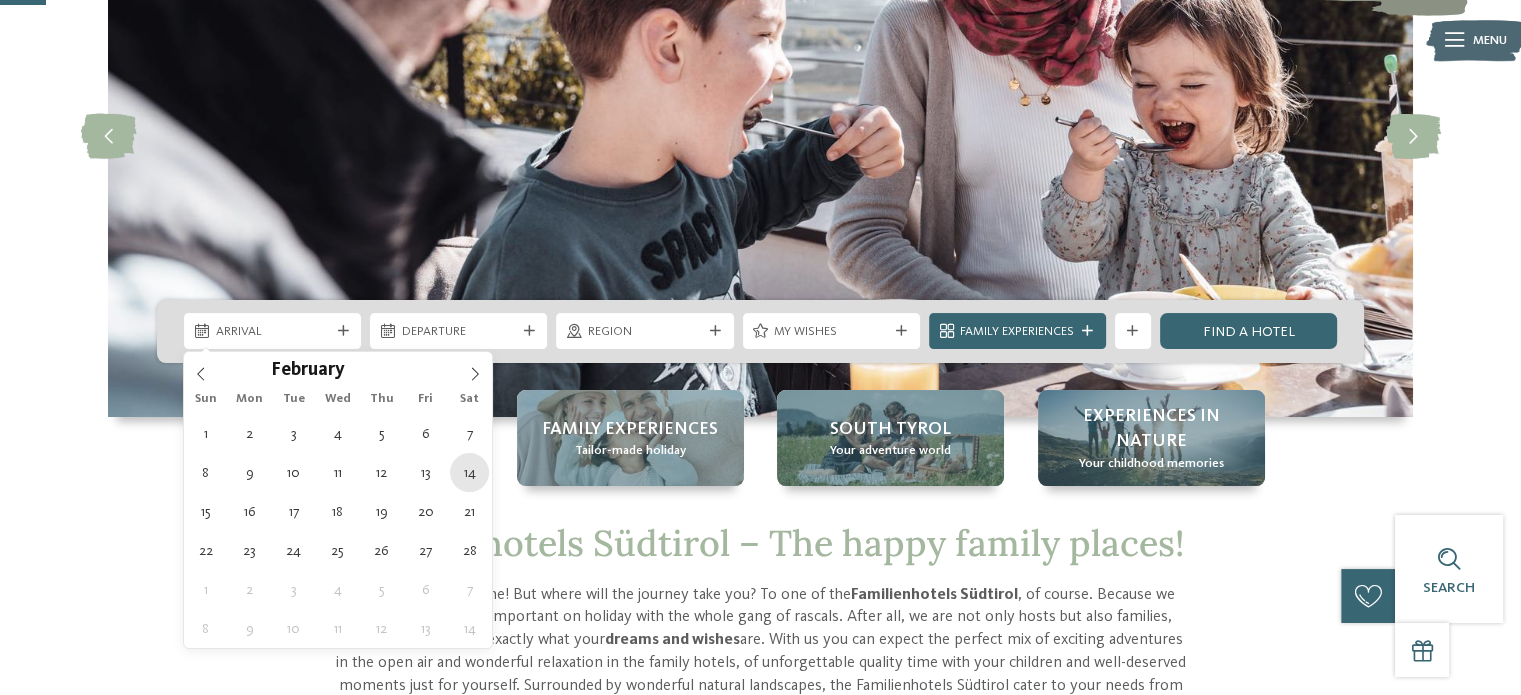 type on "14.02.2026" 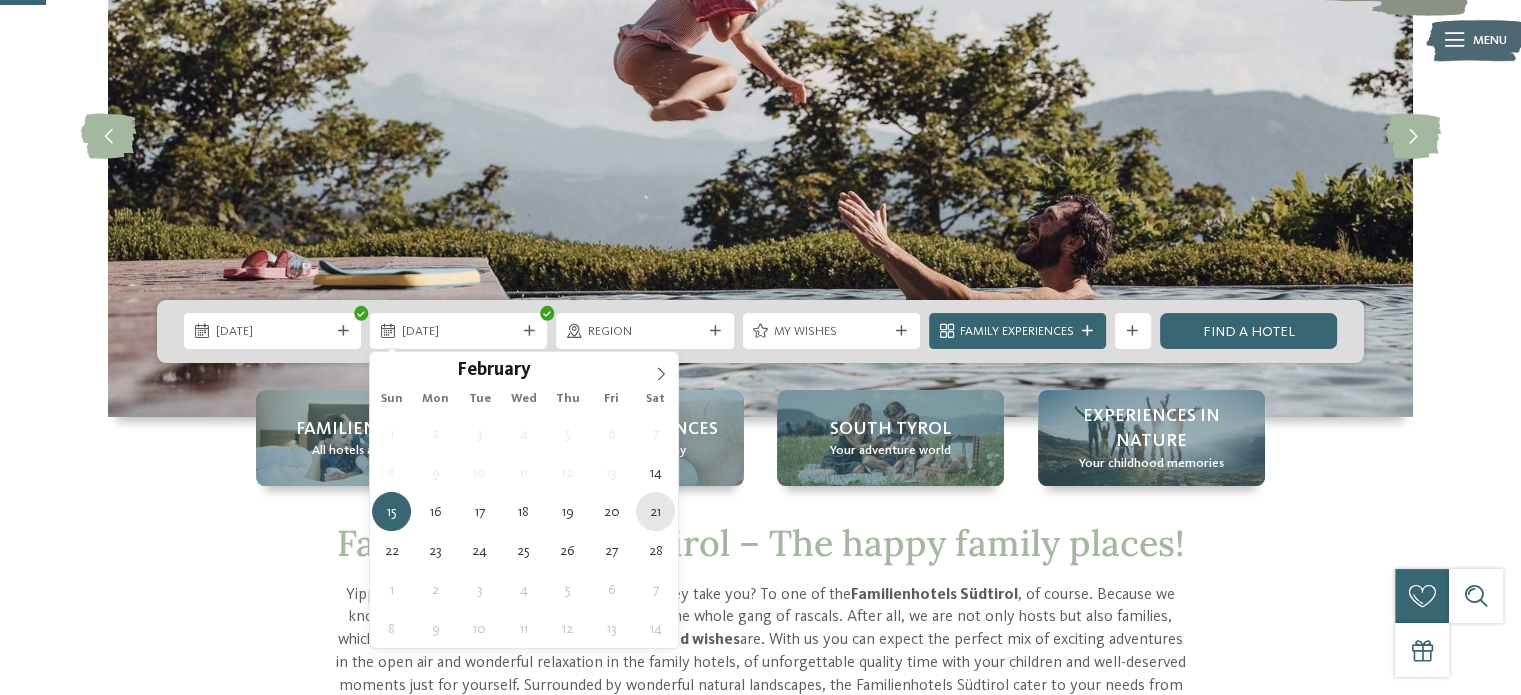 type on "21.02.2026" 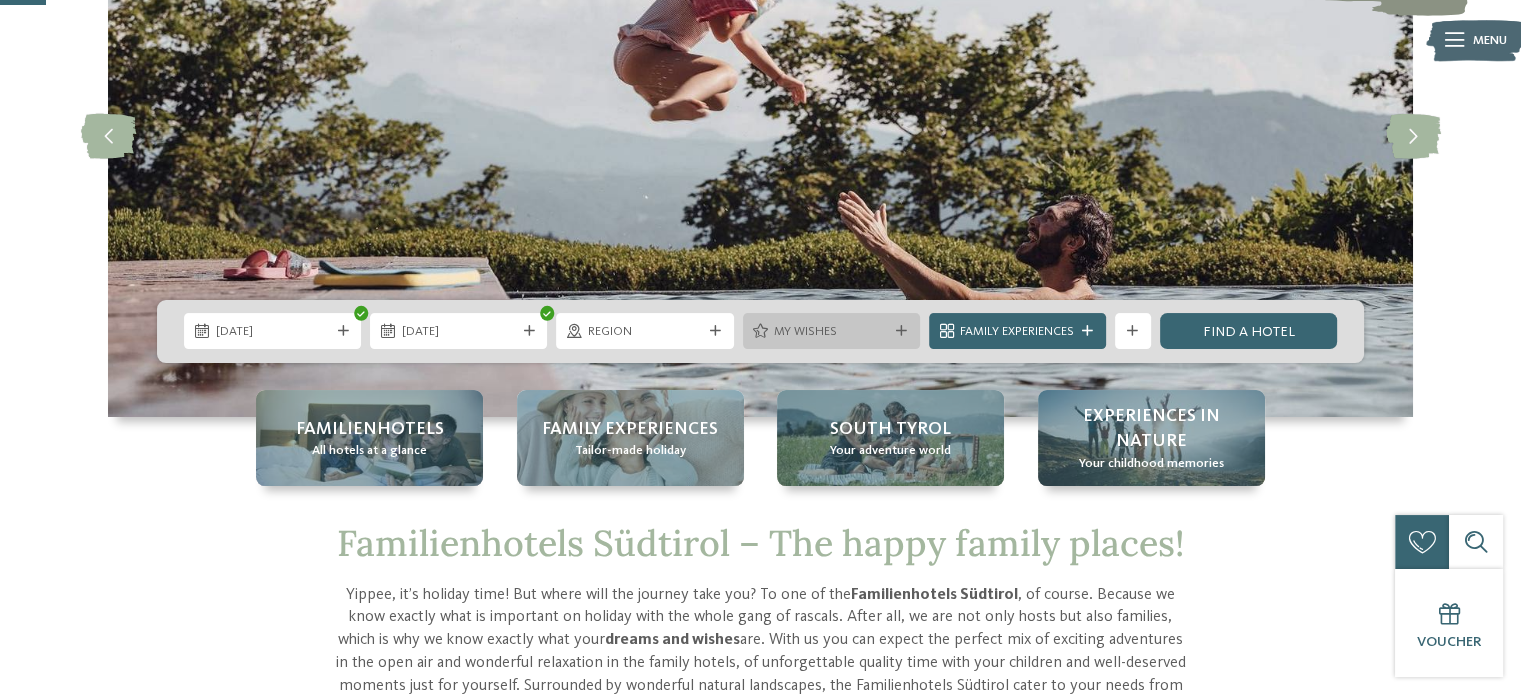 click at bounding box center [901, 331] 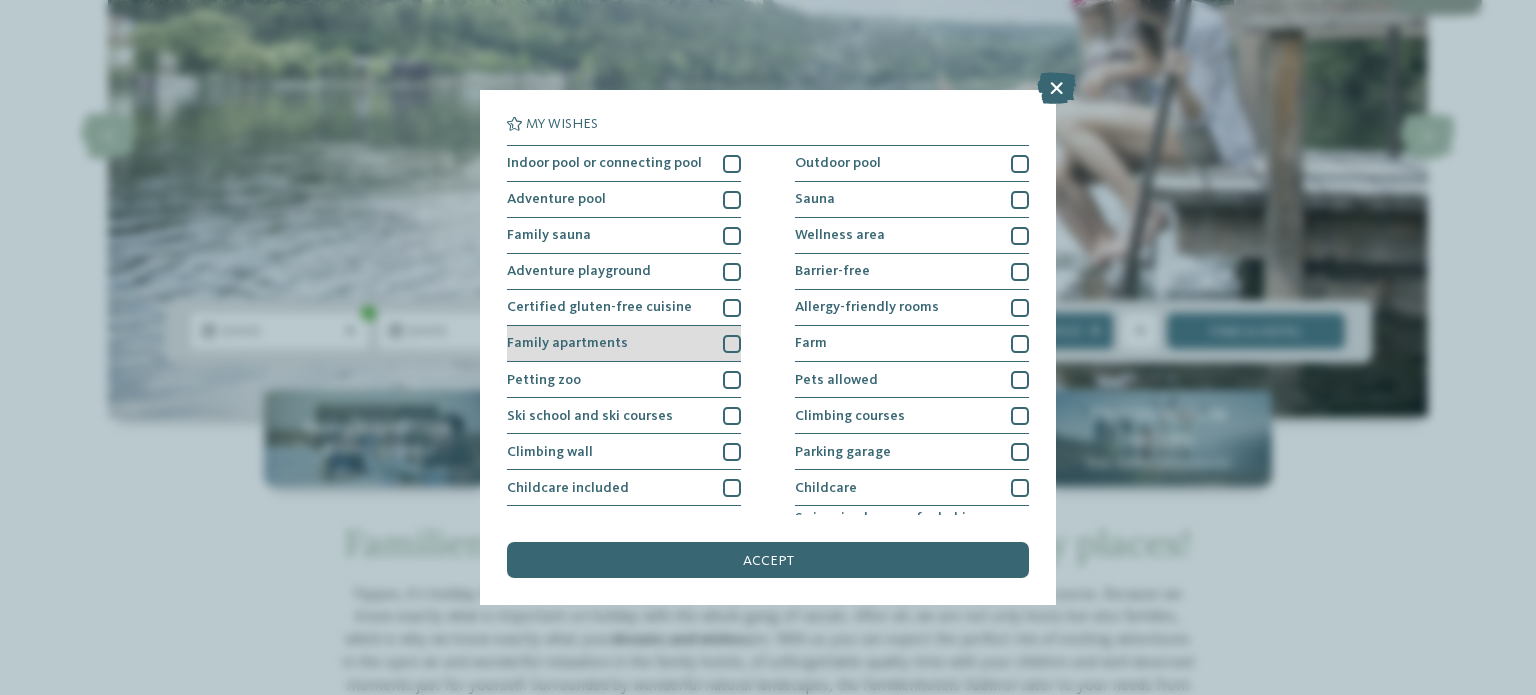 click on "Family apartments" at bounding box center [567, 343] 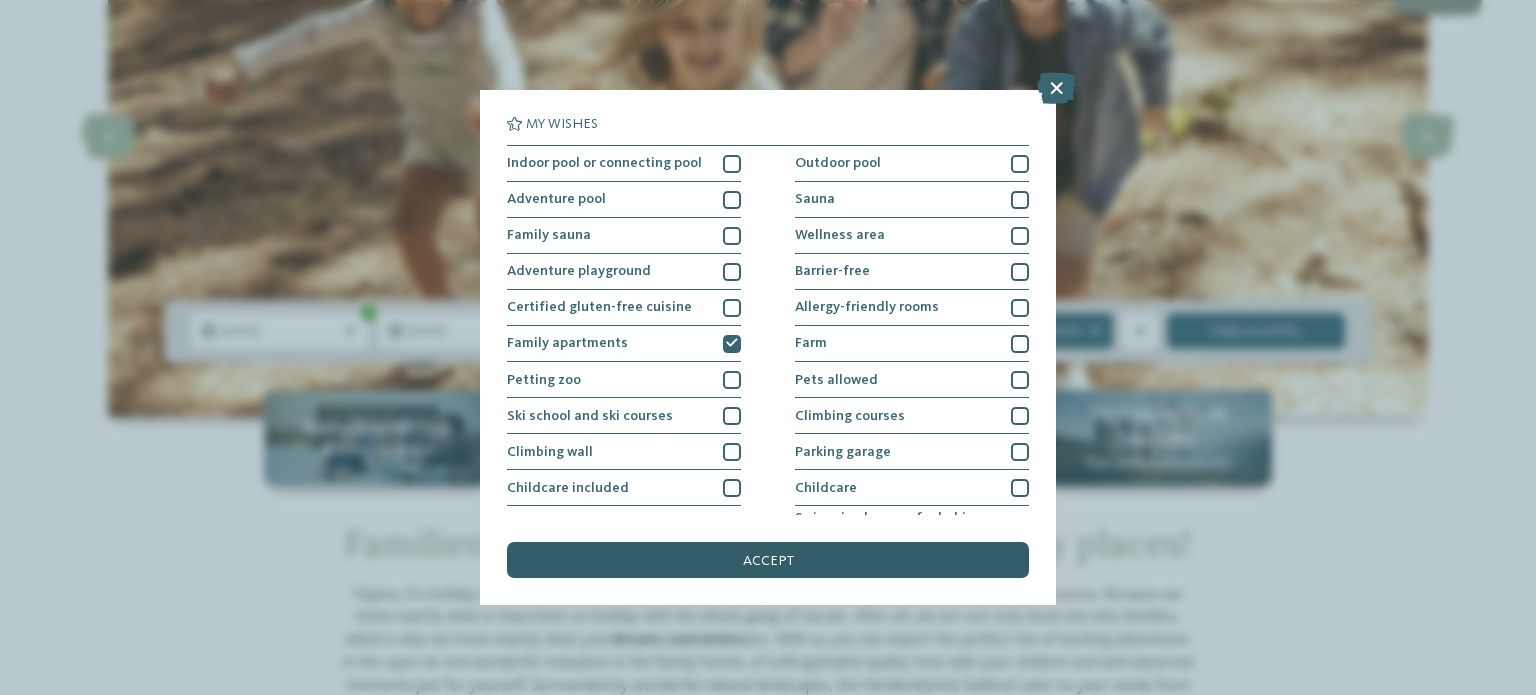 click on "accept" at bounding box center [768, 560] 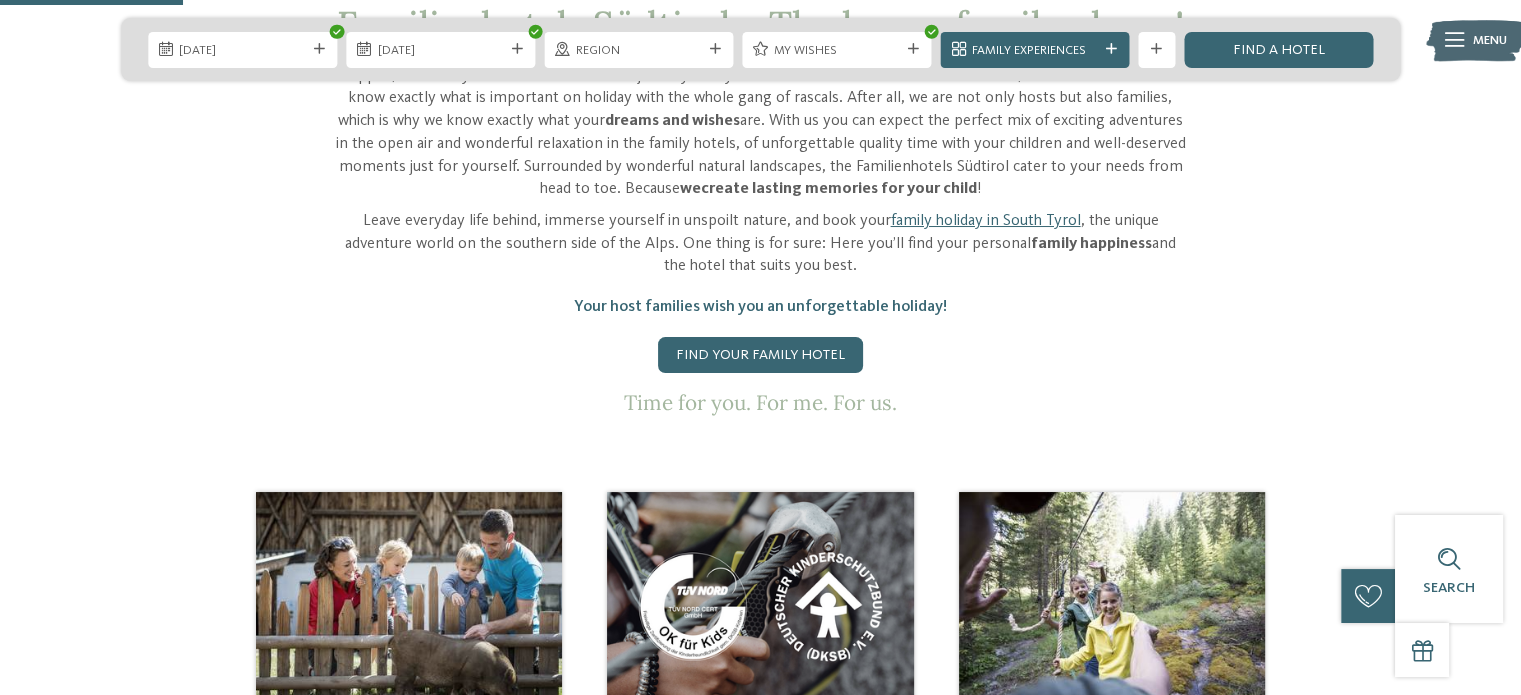 scroll, scrollTop: 933, scrollLeft: 0, axis: vertical 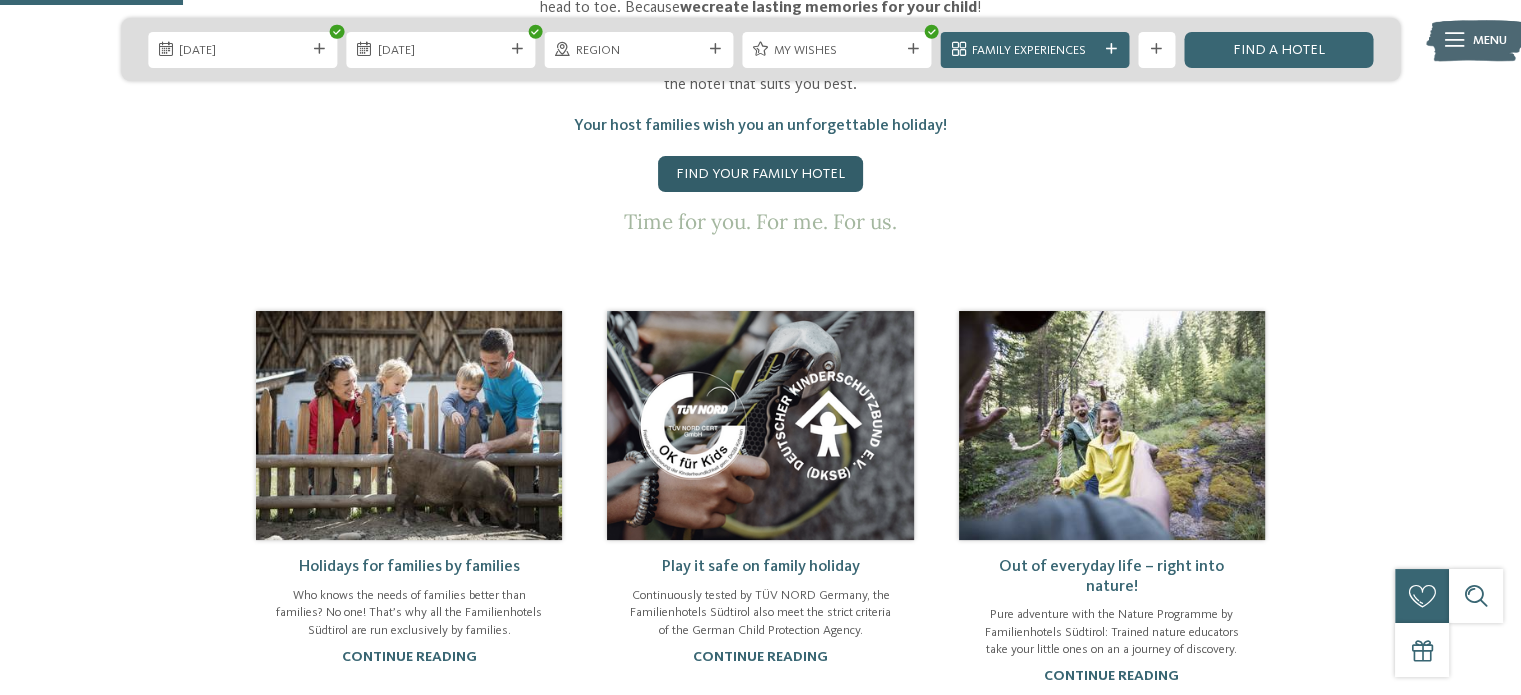 click on "Find your family hotel" at bounding box center [760, 174] 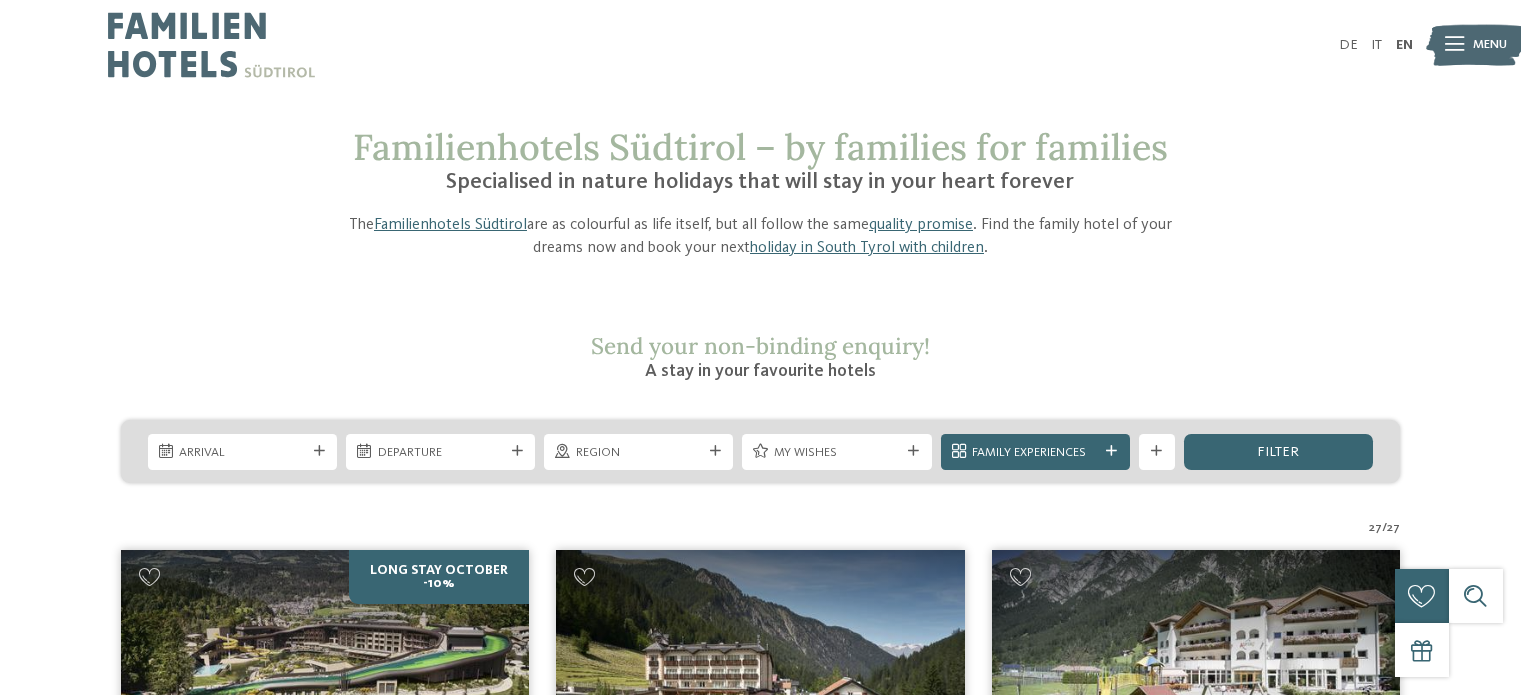 scroll, scrollTop: 0, scrollLeft: 0, axis: both 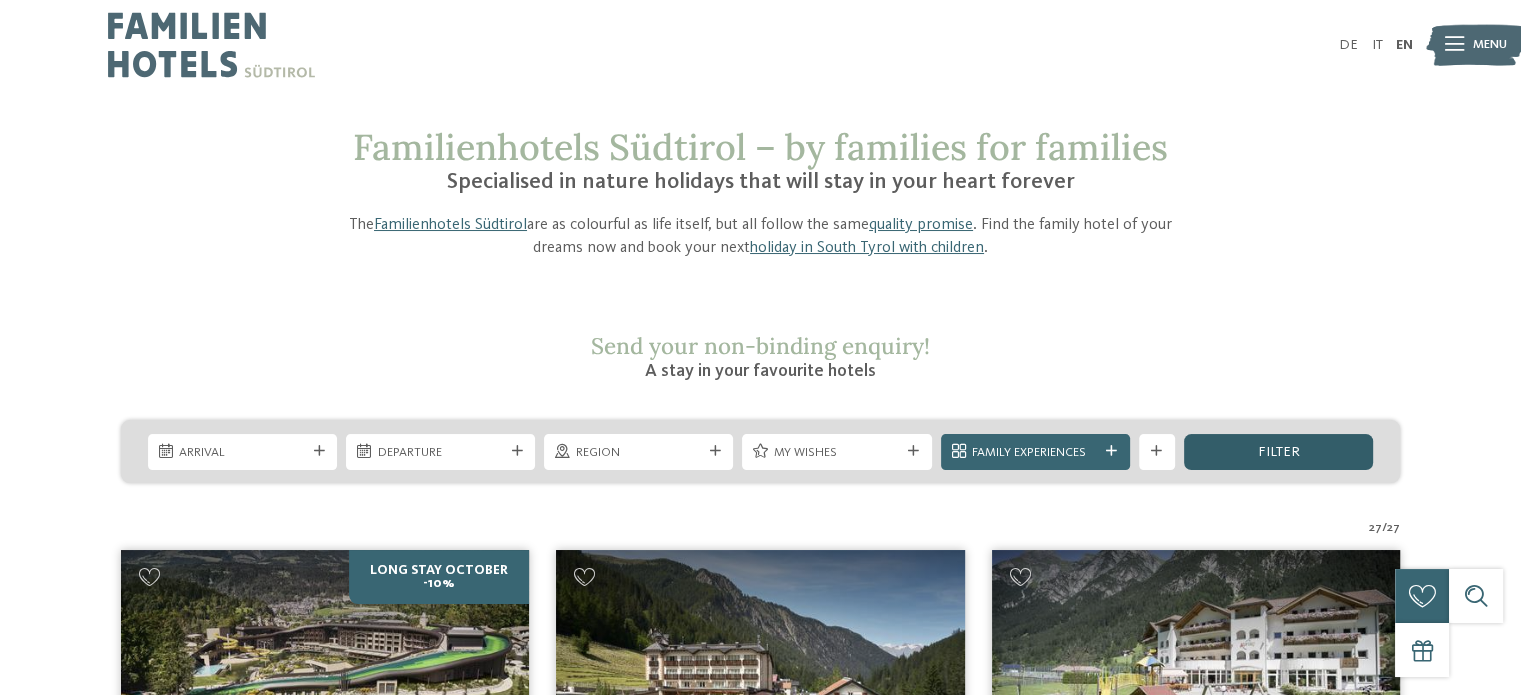 click on "filter" at bounding box center (1278, 452) 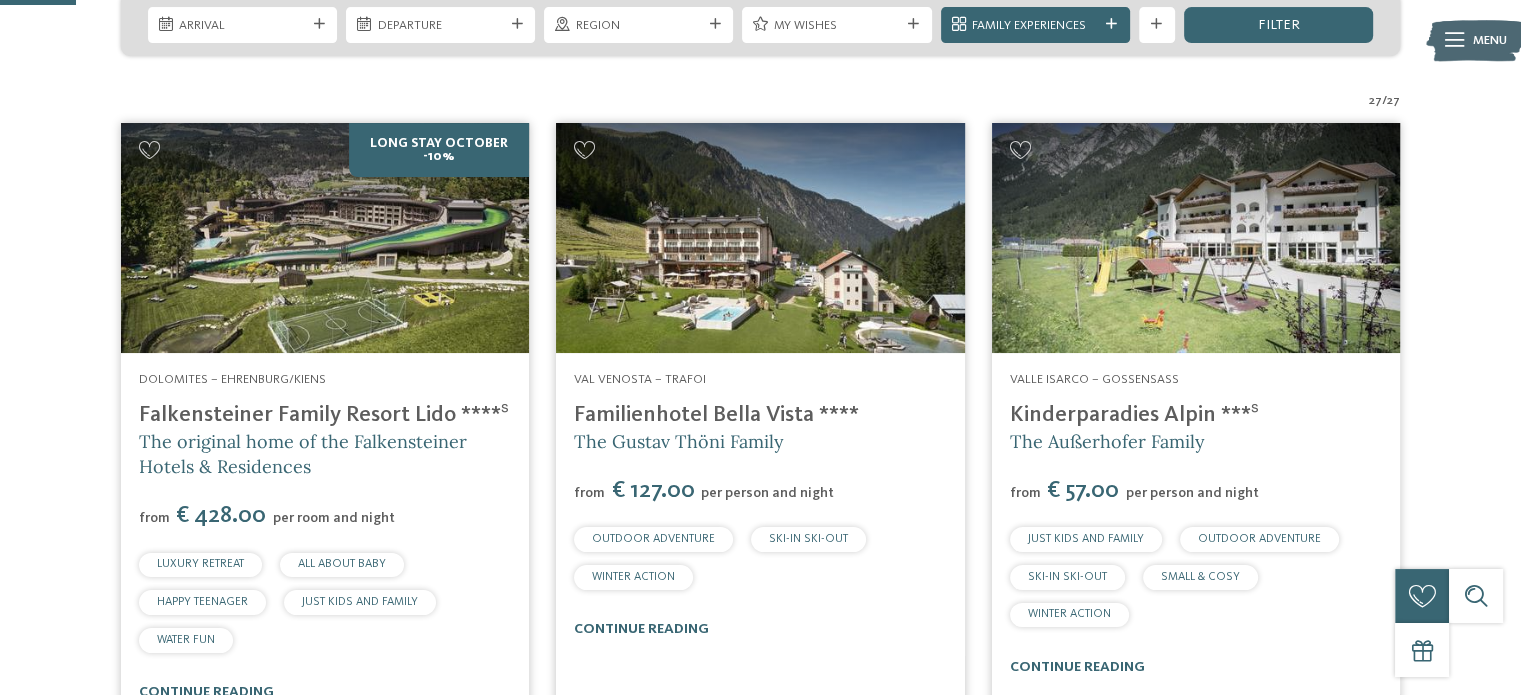 scroll, scrollTop: 0, scrollLeft: 0, axis: both 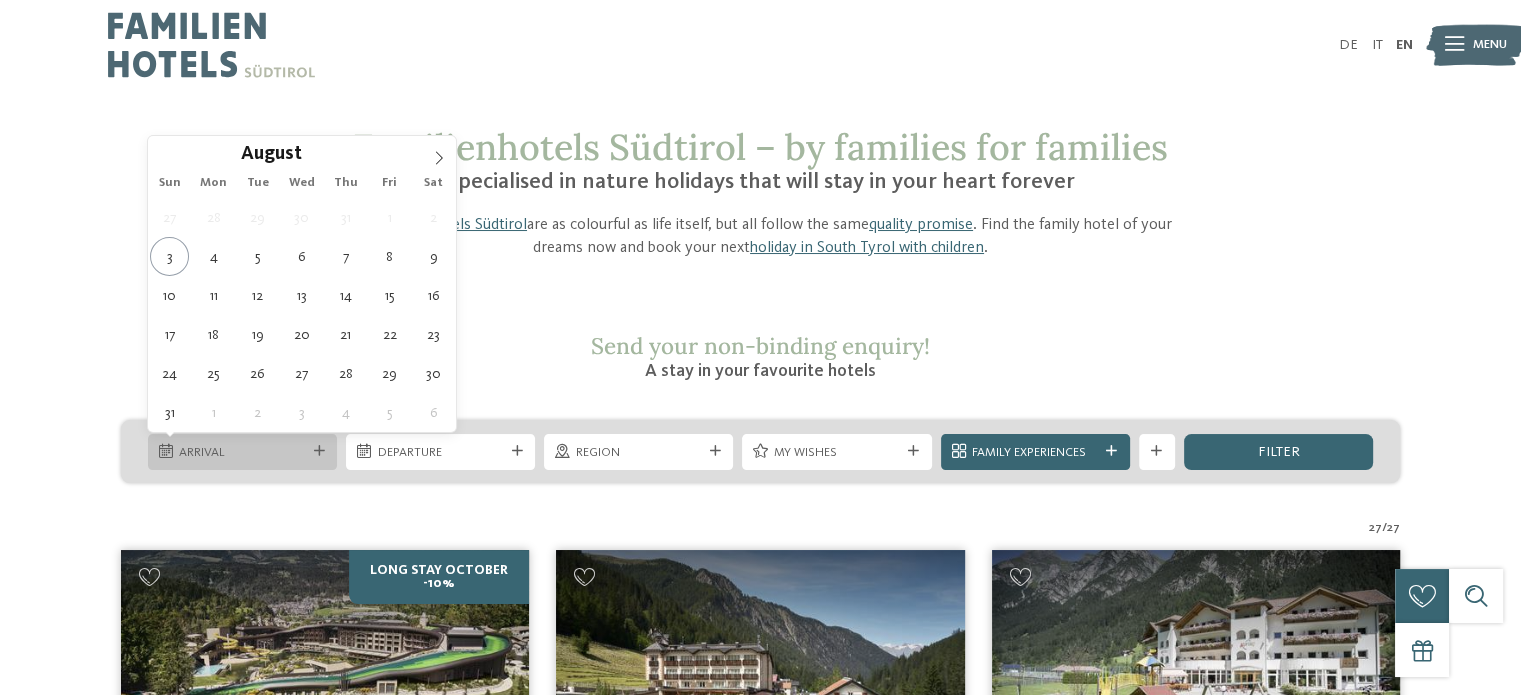 click on "Arrival" at bounding box center (242, 451) 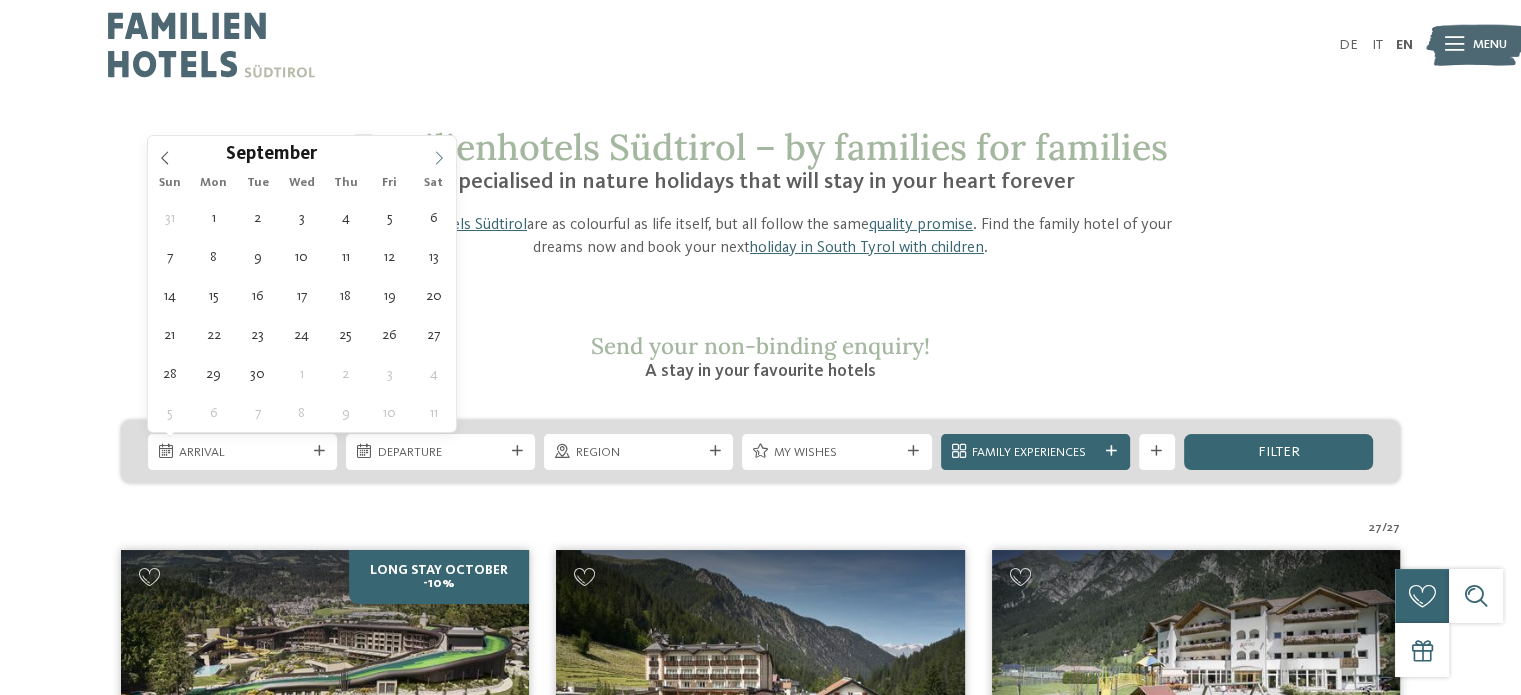 click 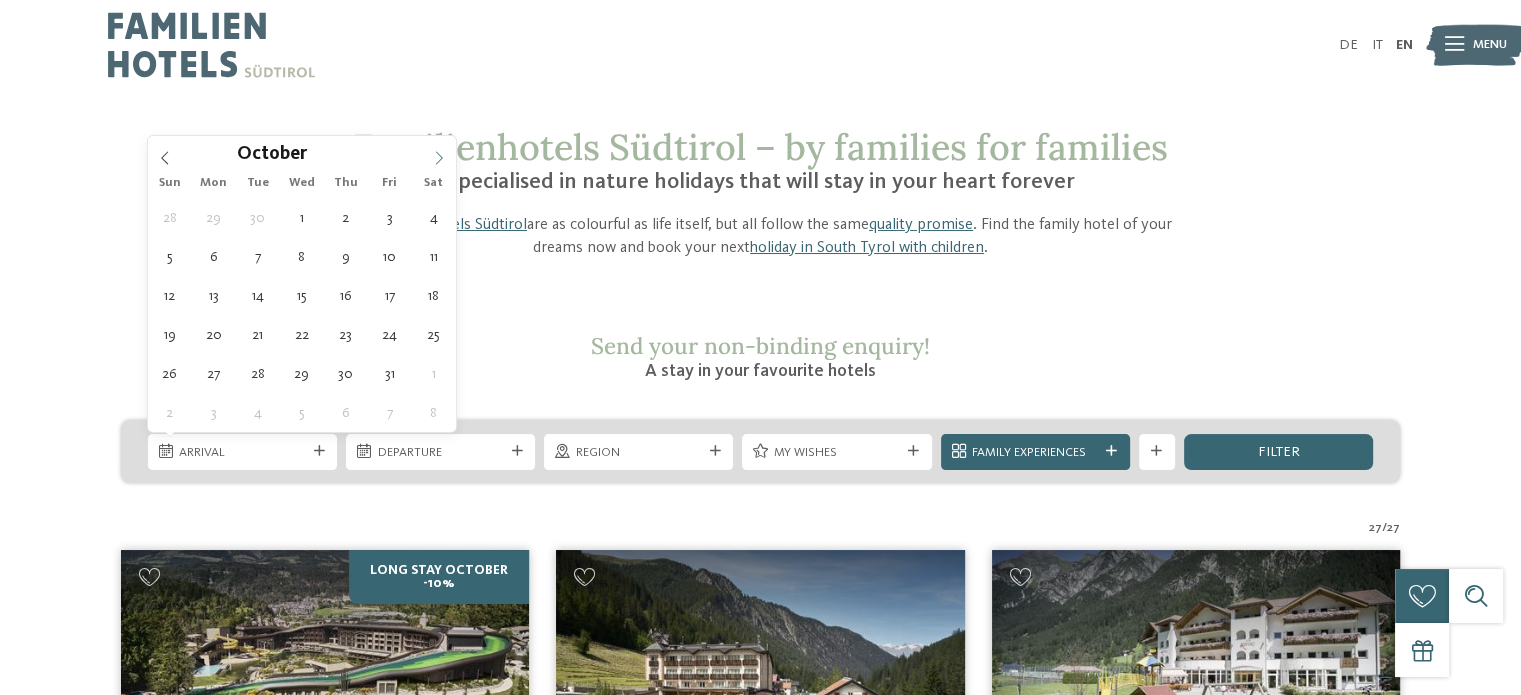 click 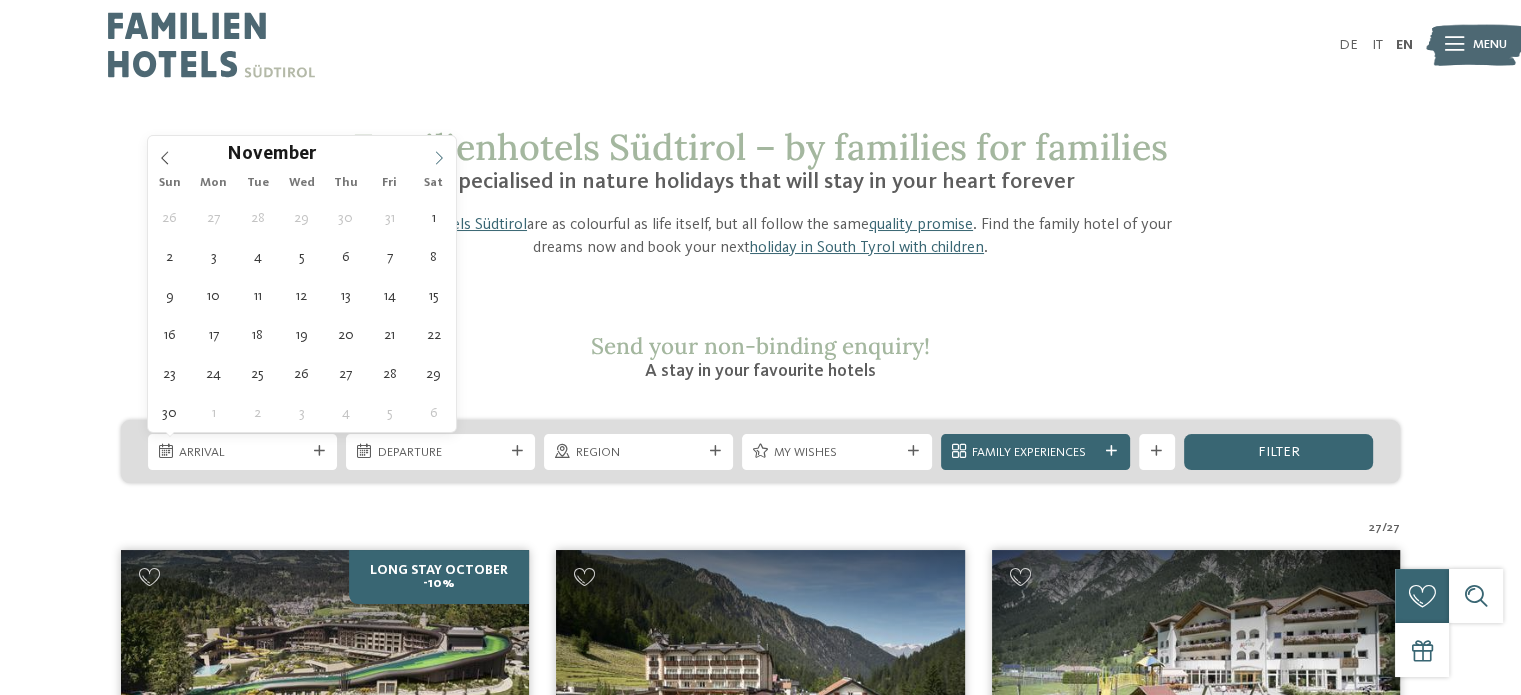 click 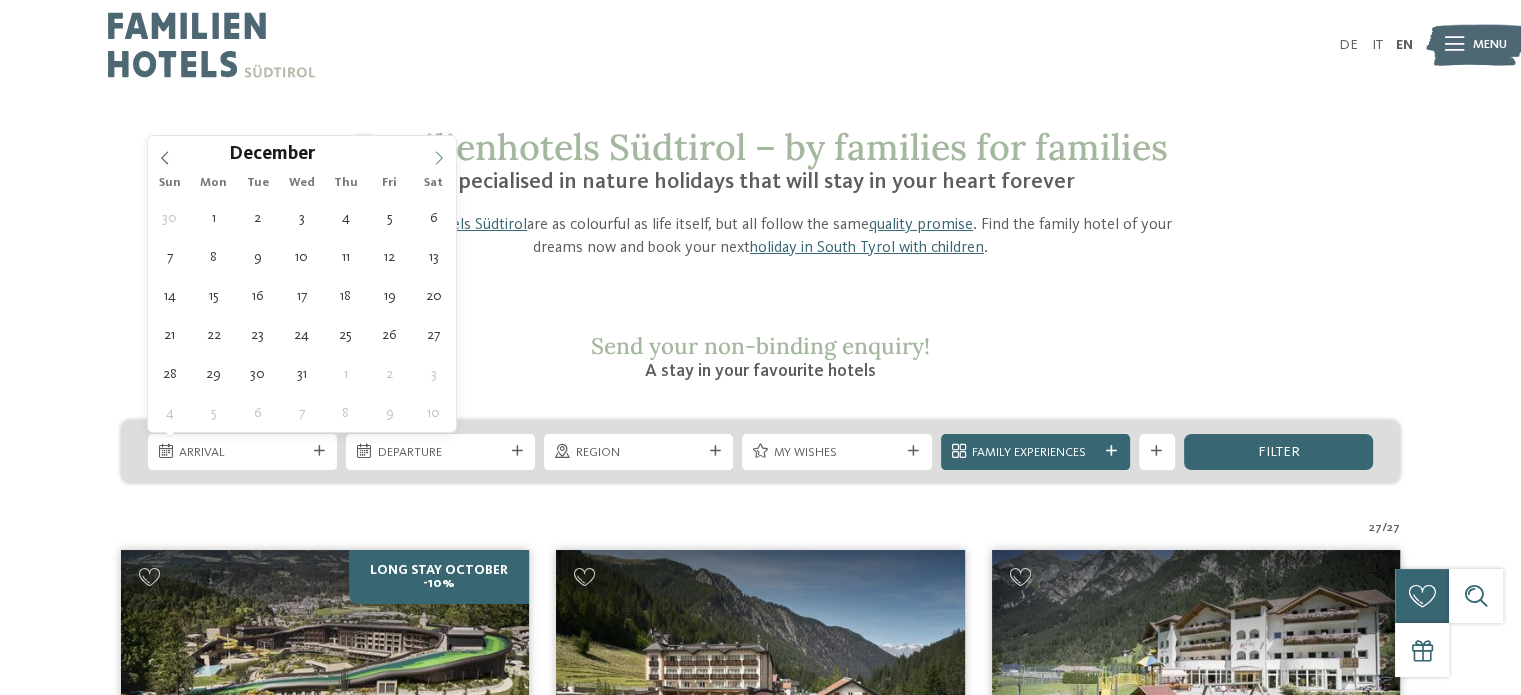 click 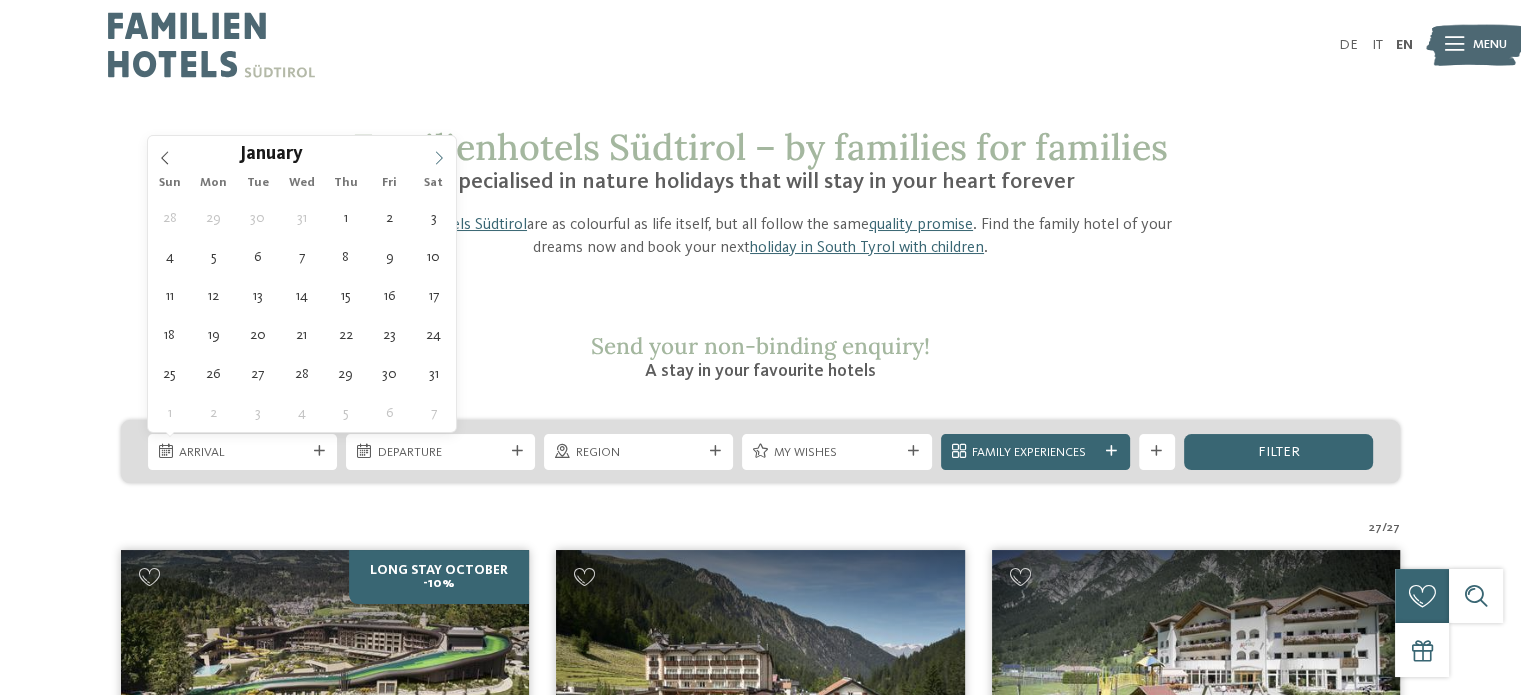click 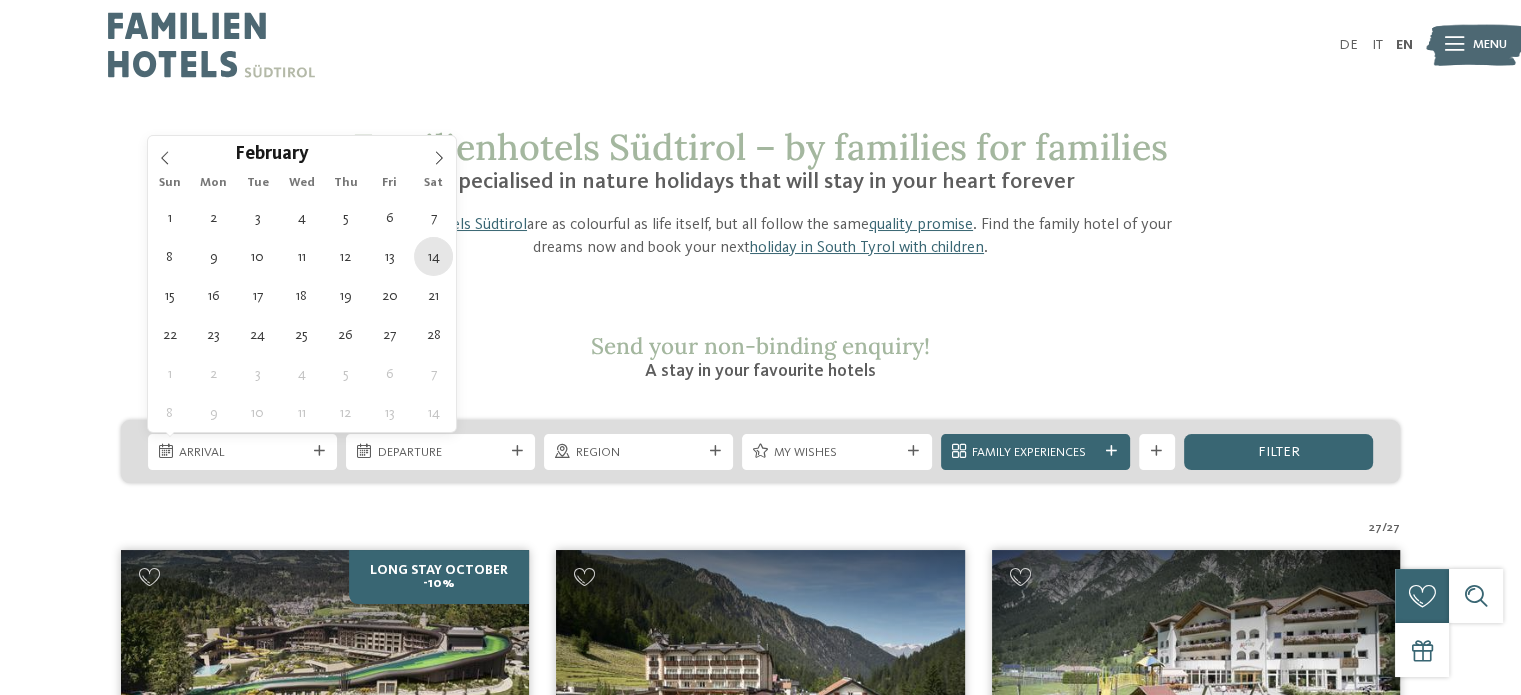 type on "14.02.2026" 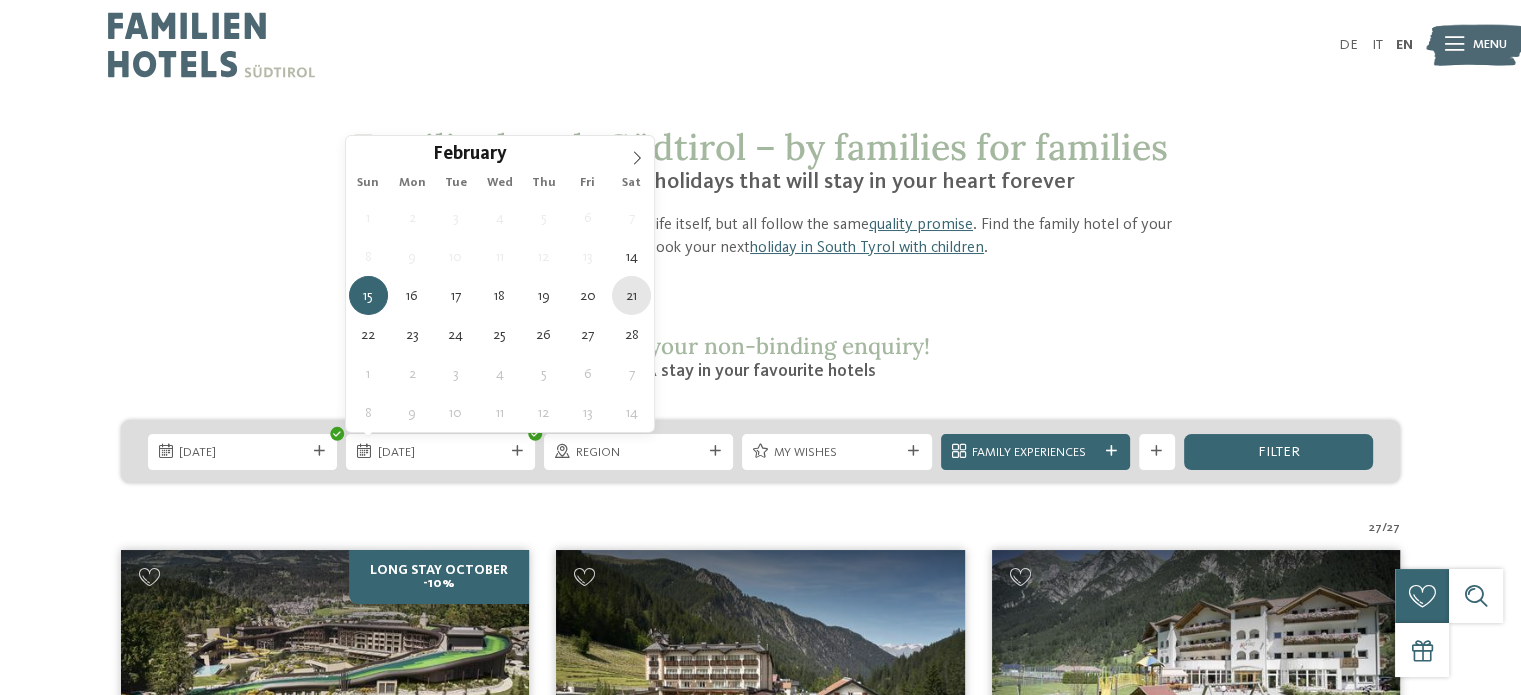 type on "21.02.2026" 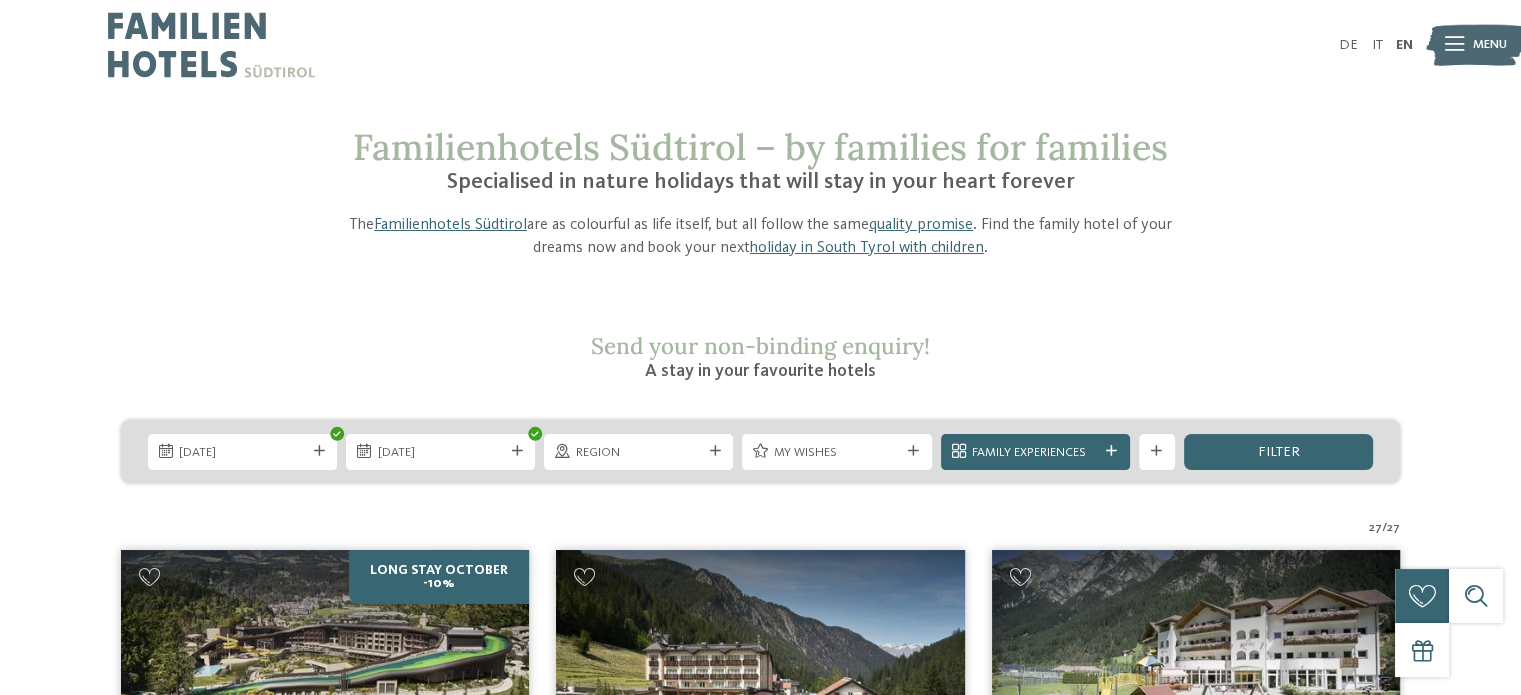 click at bounding box center [715, 451] 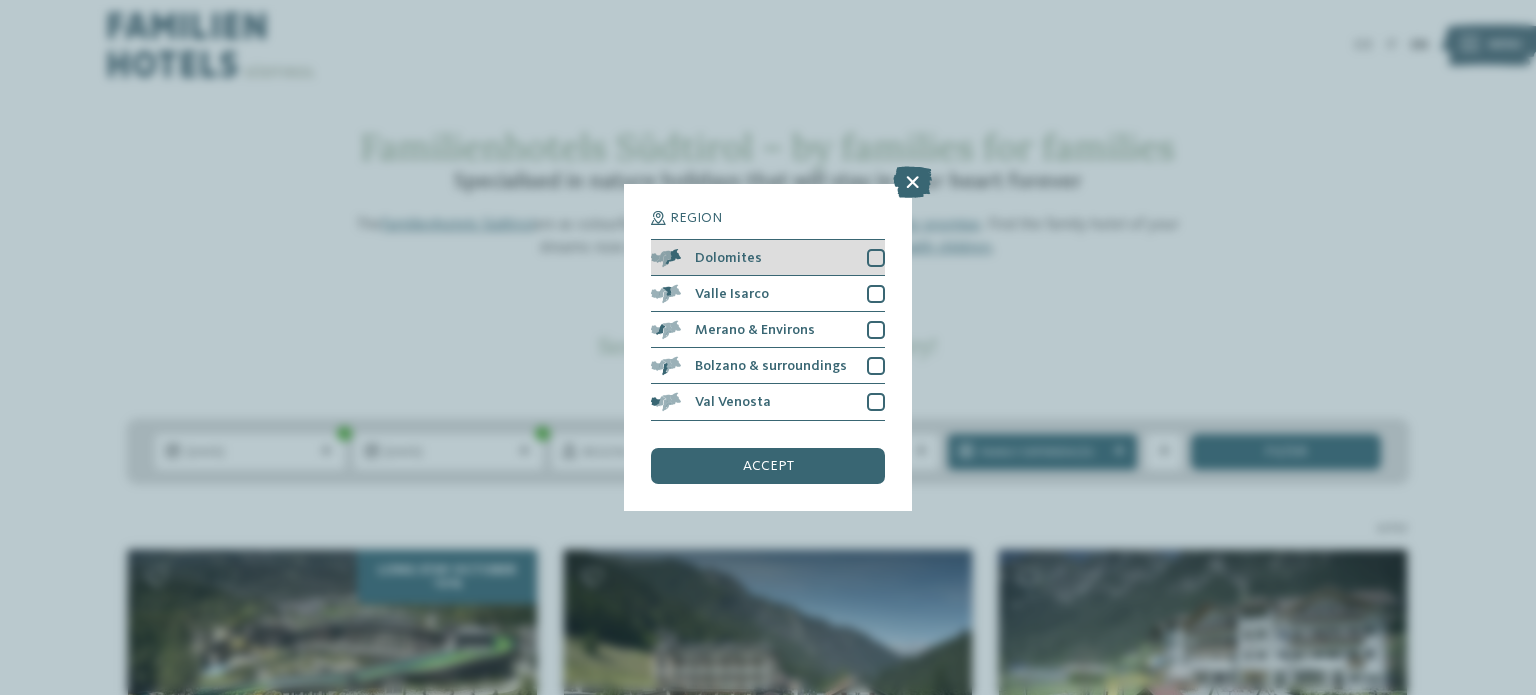 click at bounding box center (876, 258) 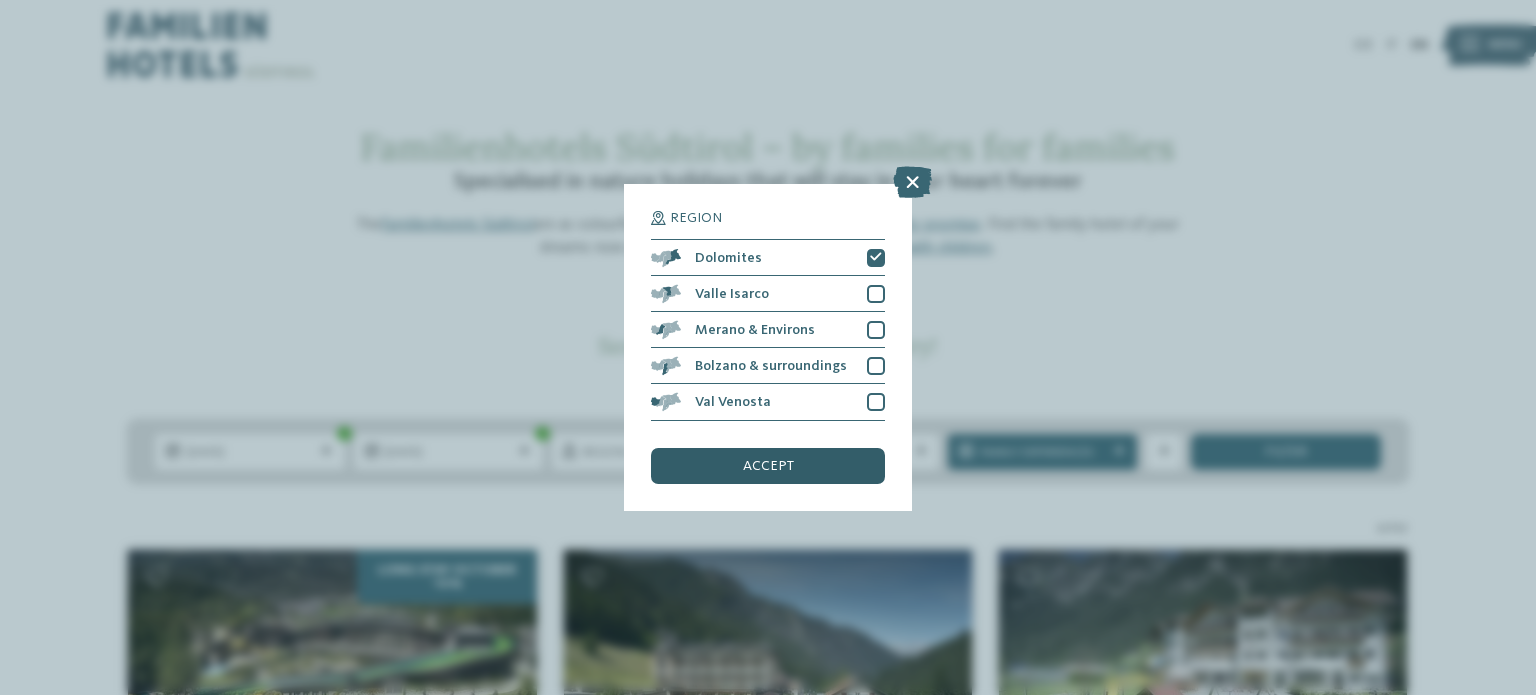 click on "accept" at bounding box center [768, 466] 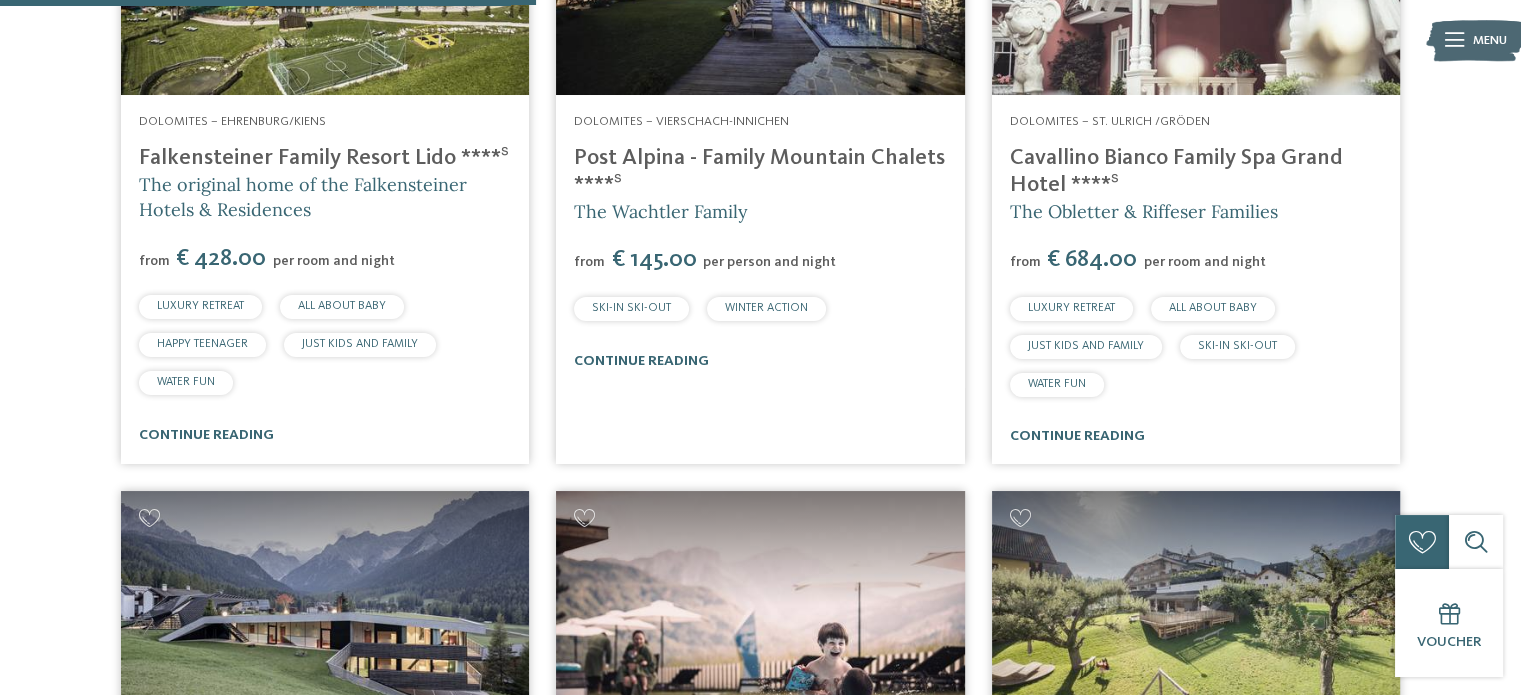 scroll, scrollTop: 769, scrollLeft: 0, axis: vertical 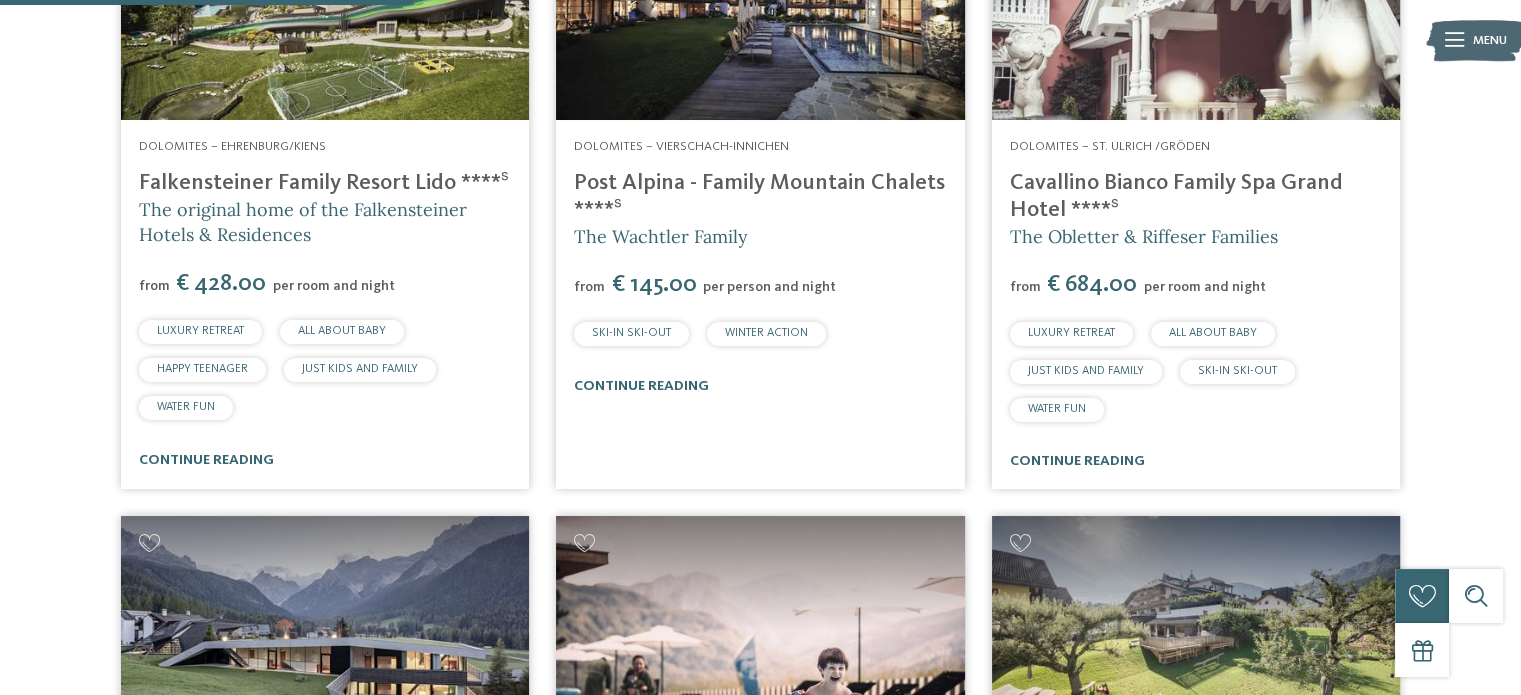 click on "WINTER ACTION" at bounding box center [766, 333] 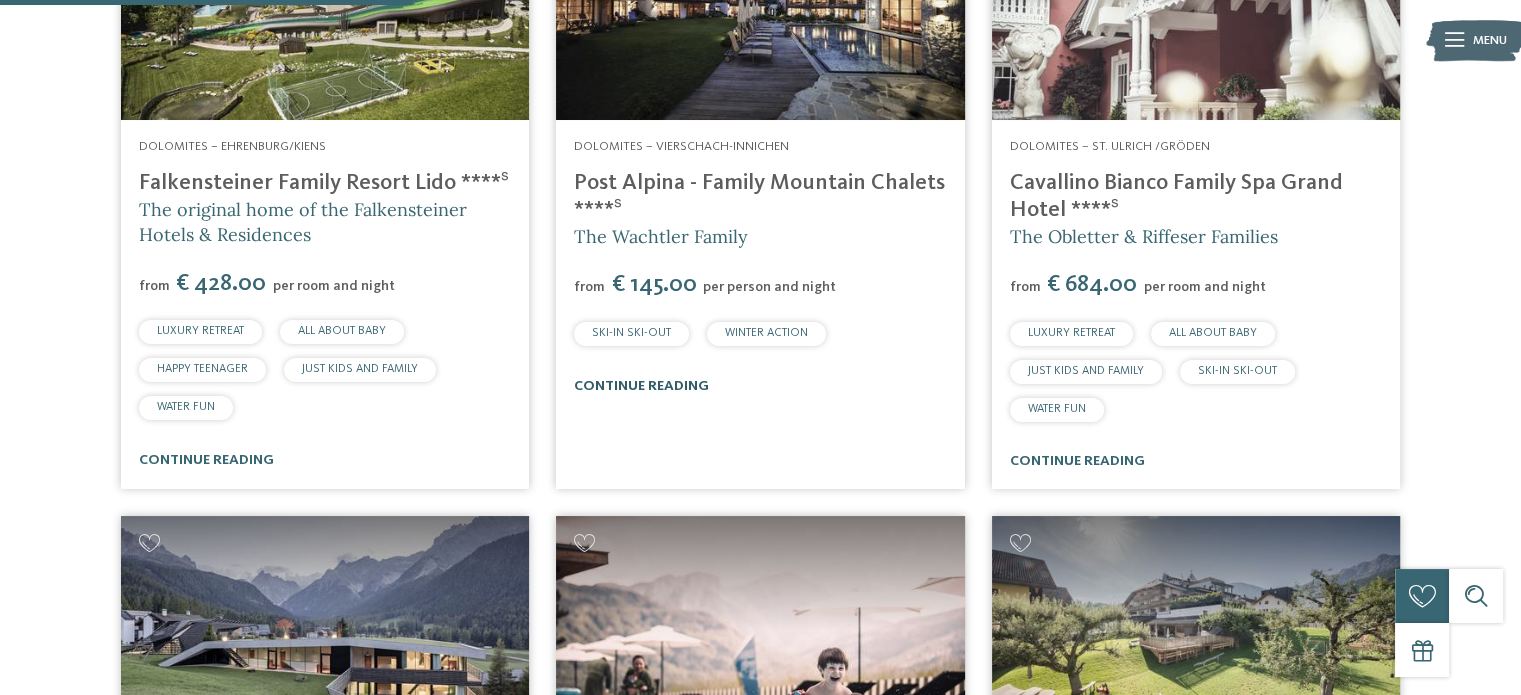 click on "continue reading" at bounding box center [641, 386] 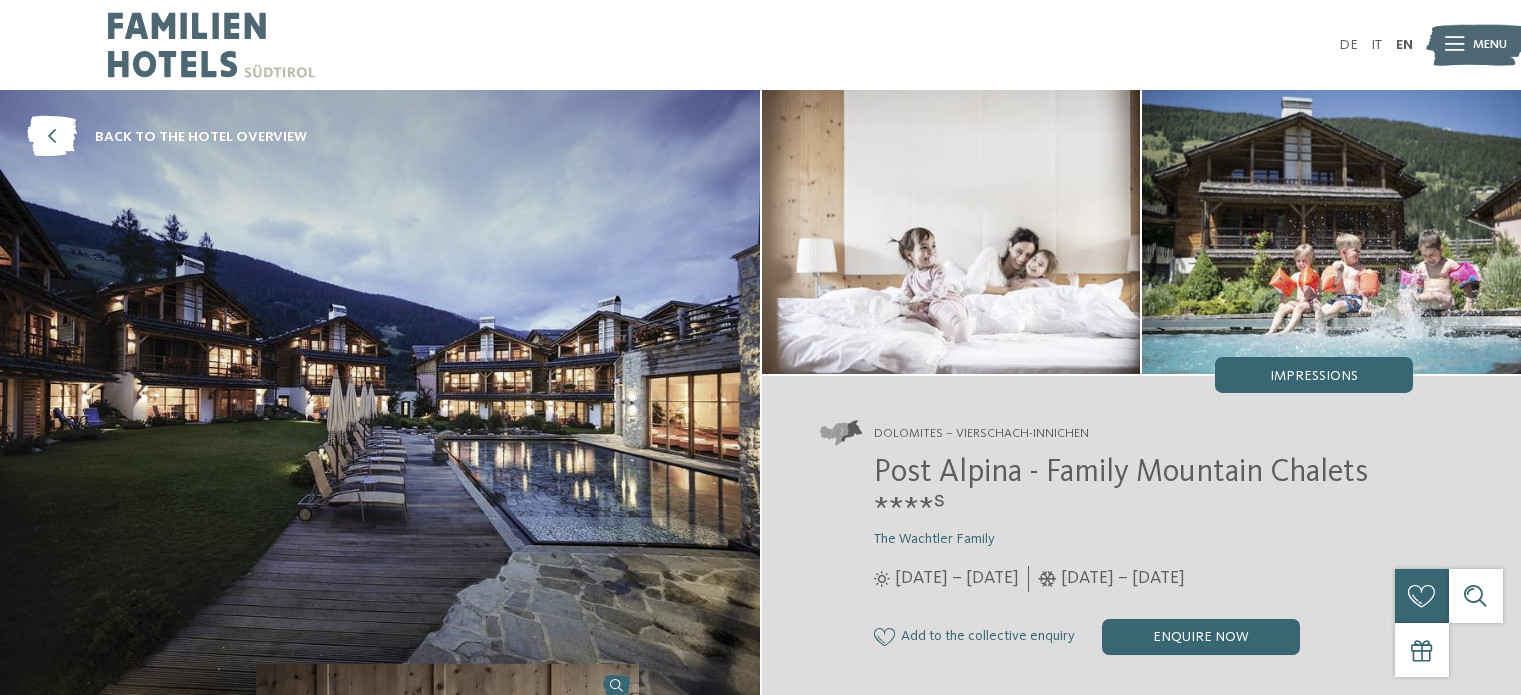 scroll, scrollTop: 0, scrollLeft: 0, axis: both 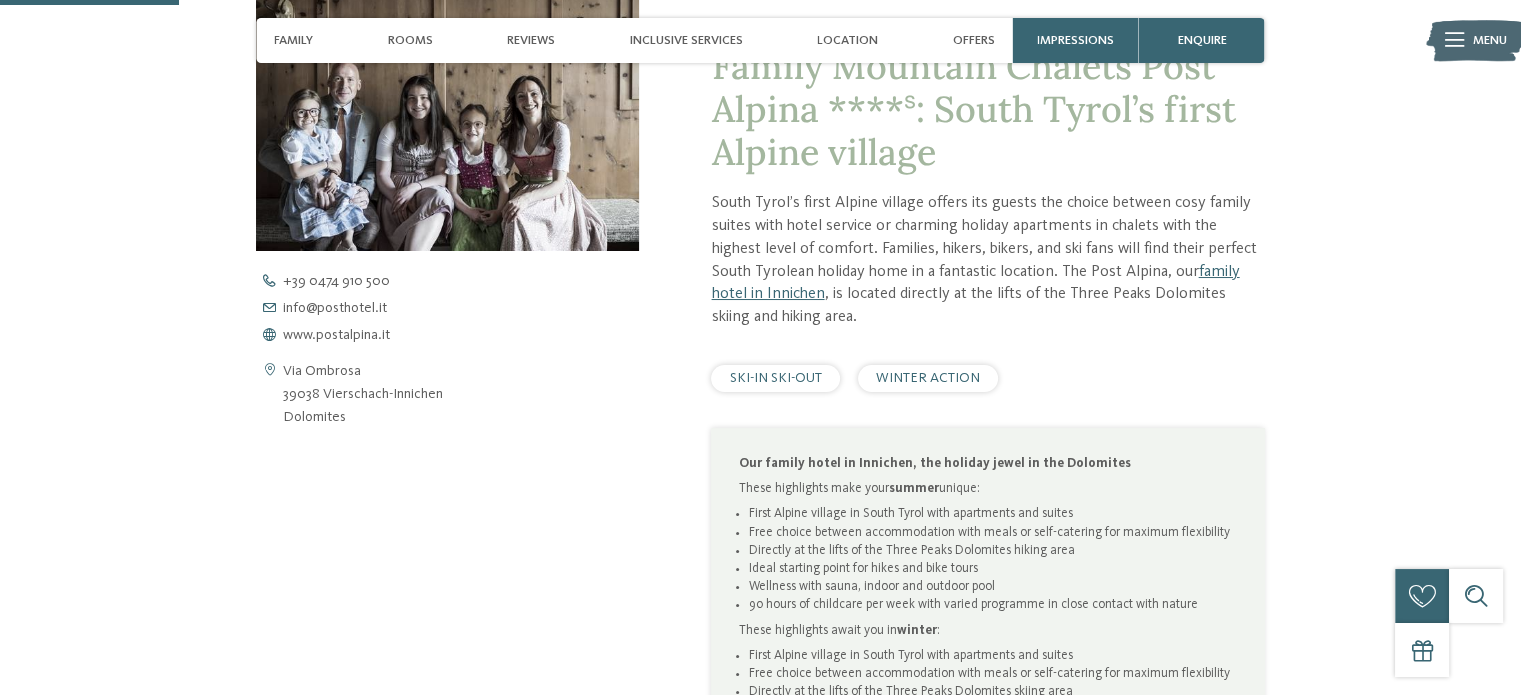 click on "SKI-IN SKI-OUT" at bounding box center (776, 378) 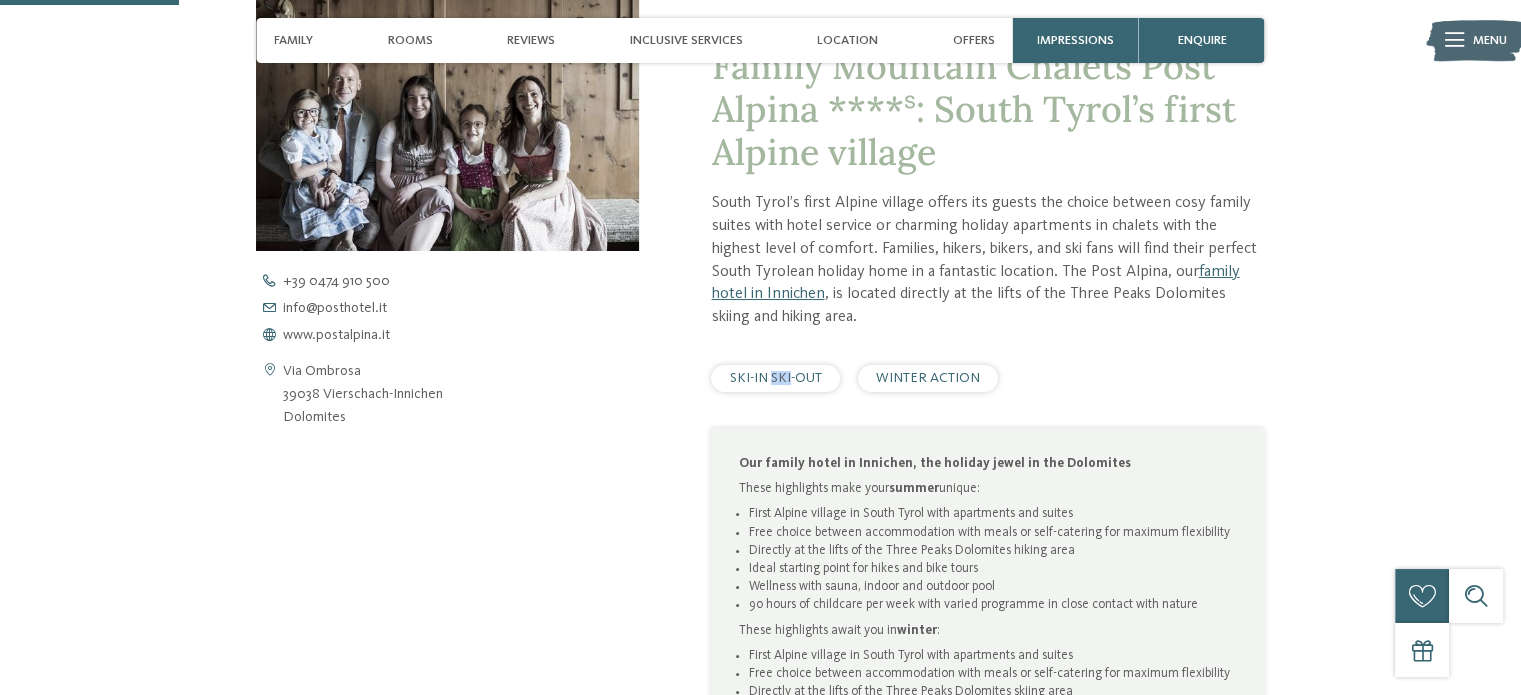 click on "SKI-IN SKI-OUT" at bounding box center (776, 378) 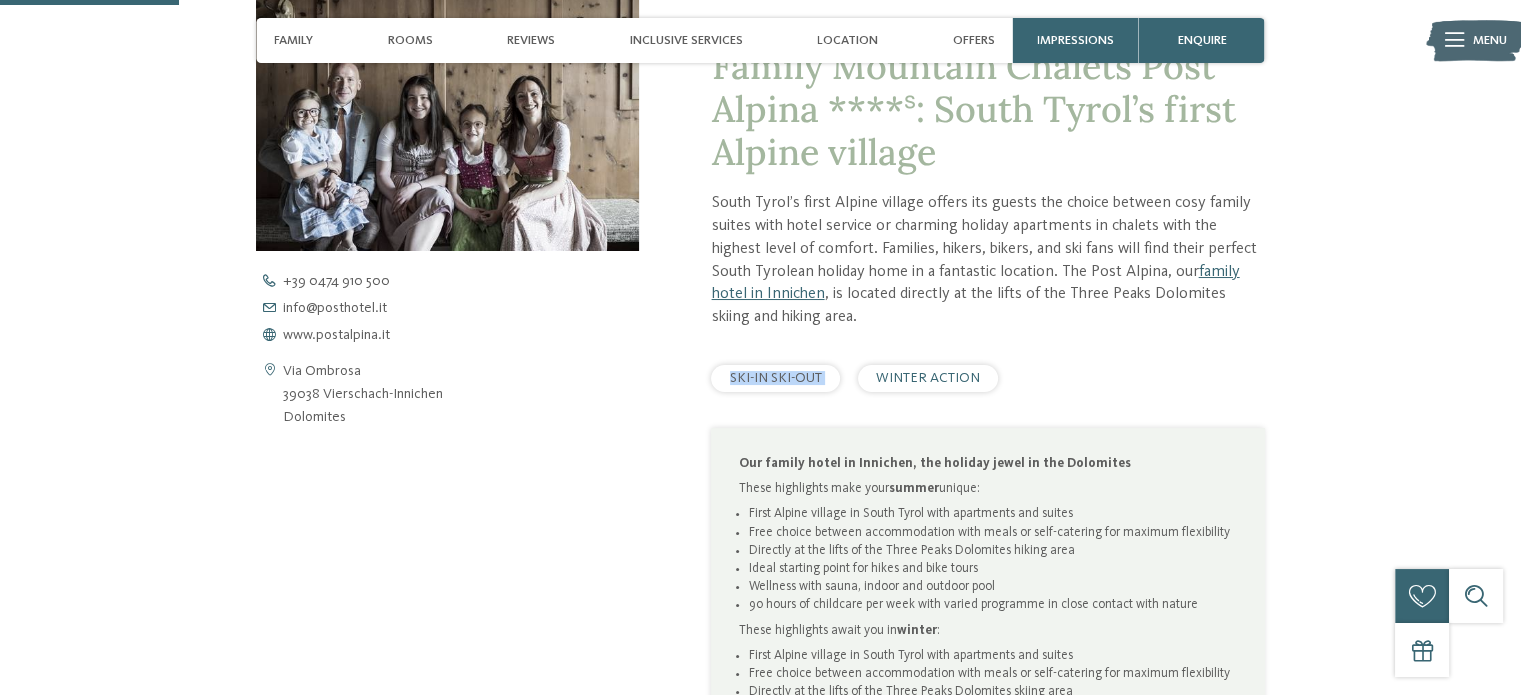 click on "SKI-IN SKI-OUT" at bounding box center (776, 378) 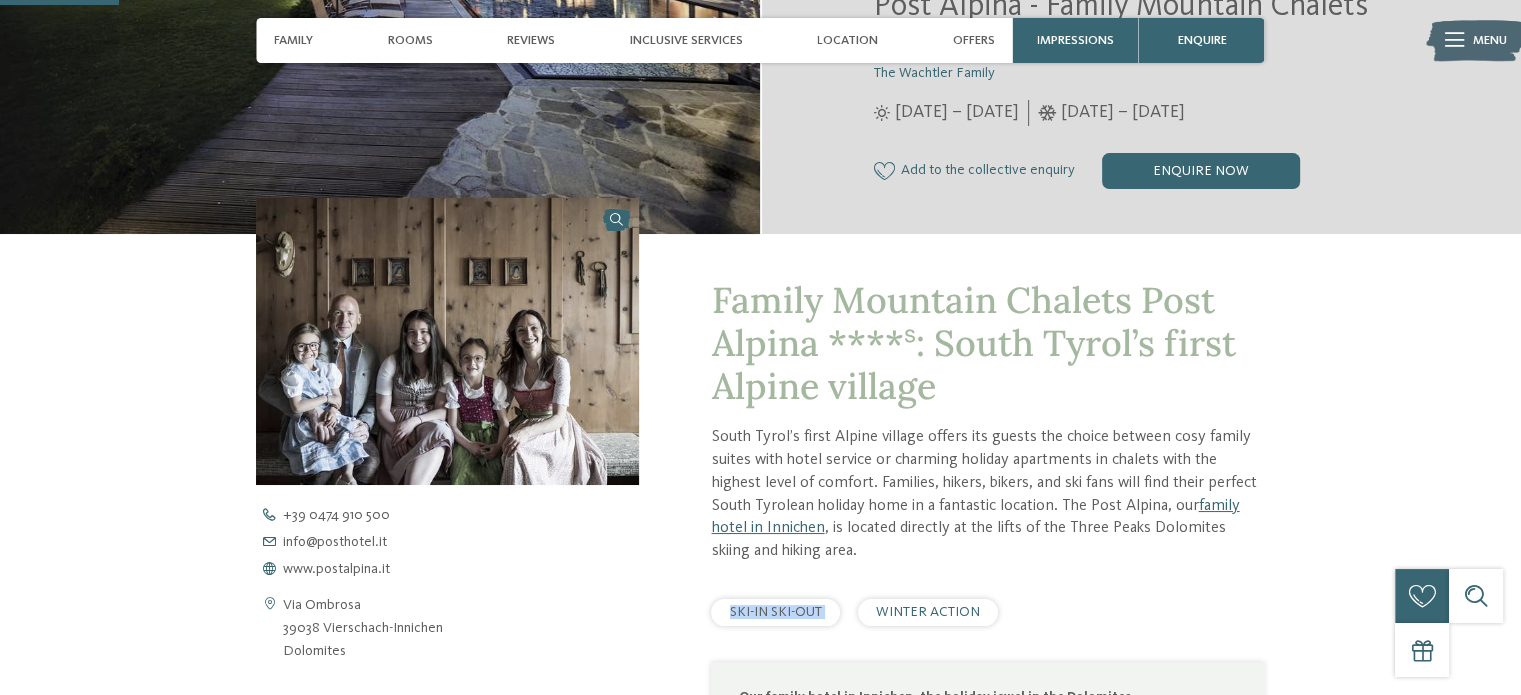 scroll, scrollTop: 0, scrollLeft: 0, axis: both 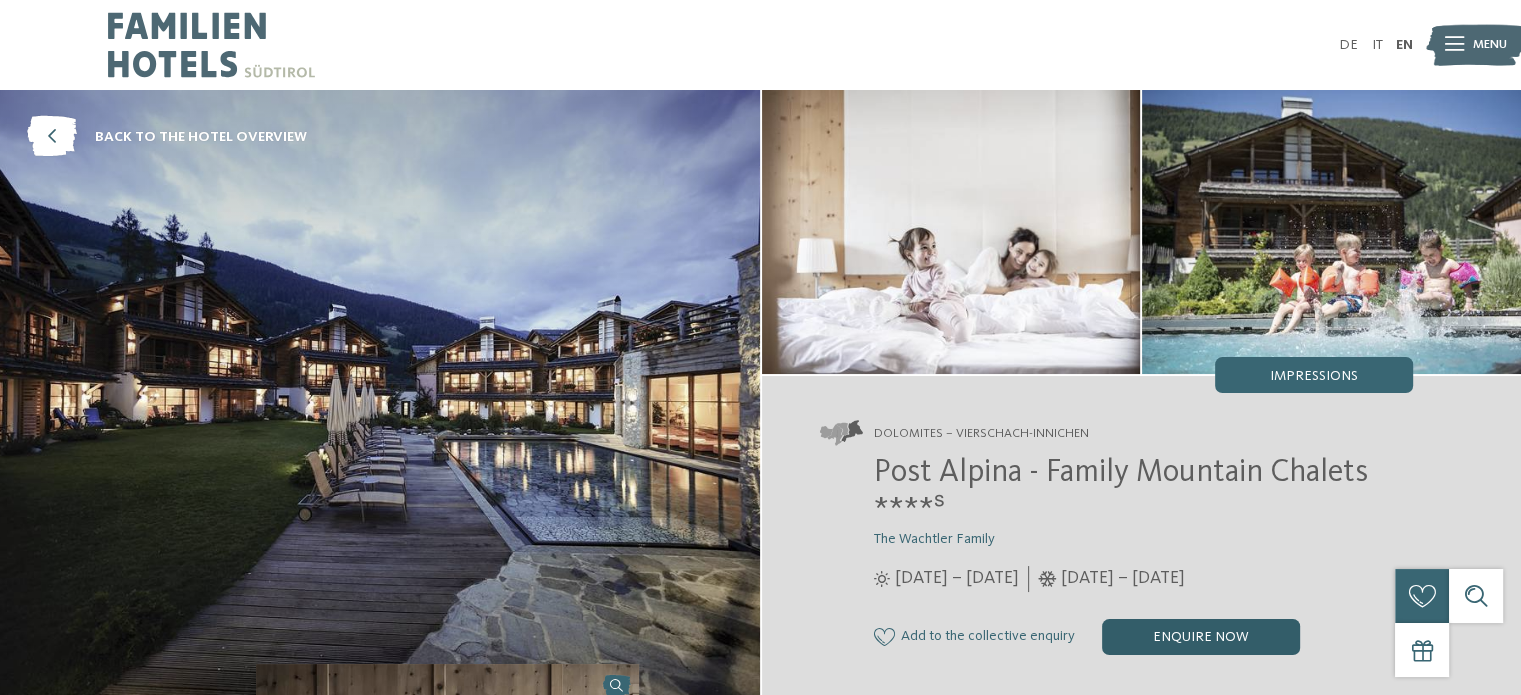 click on "enquire now" at bounding box center (1201, 637) 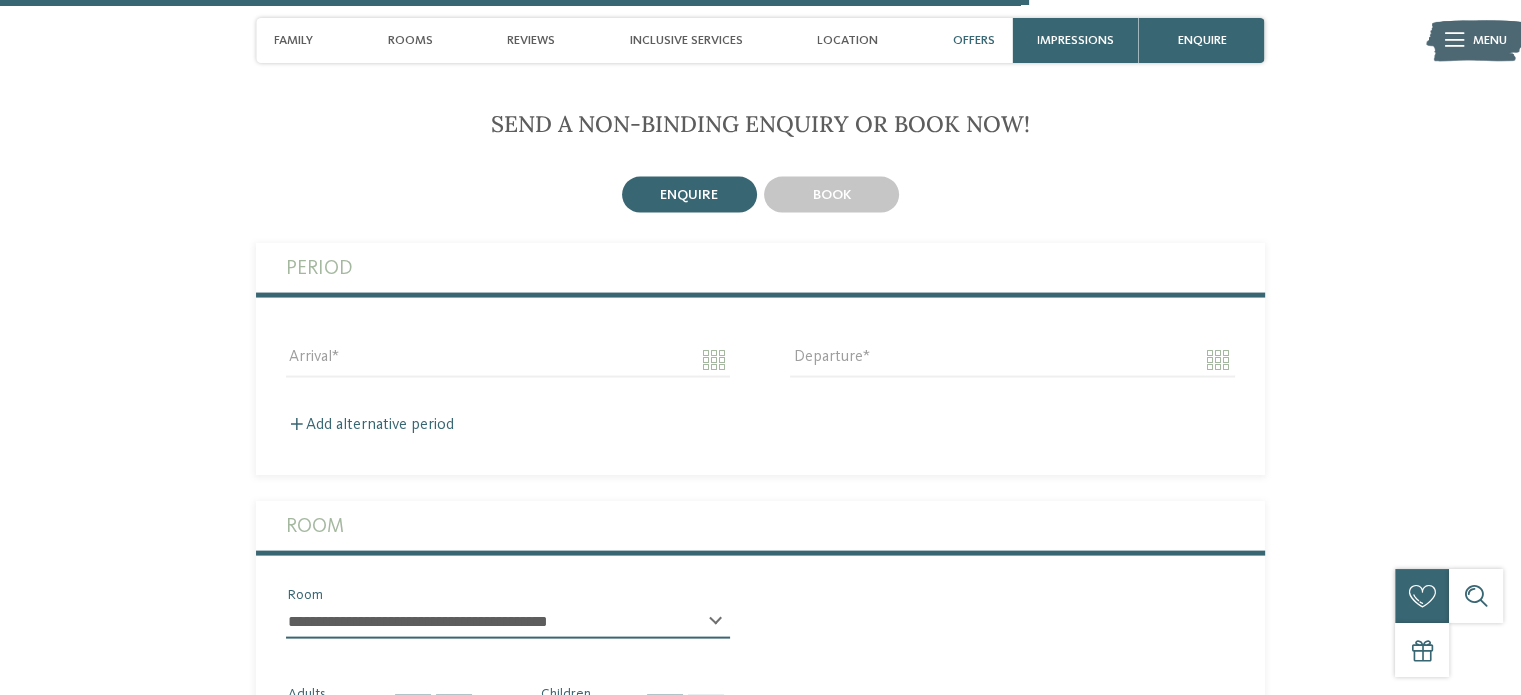 scroll, scrollTop: 4021, scrollLeft: 0, axis: vertical 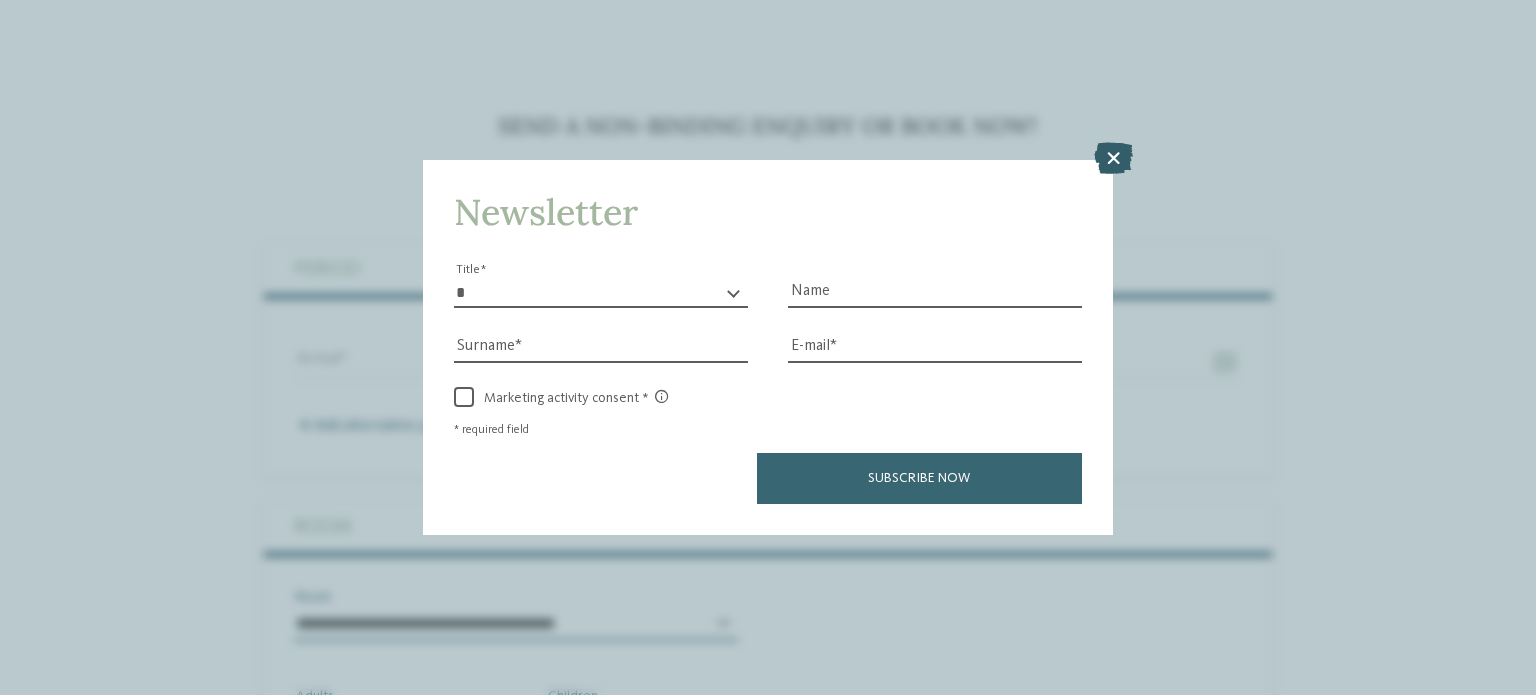 click at bounding box center [1113, 158] 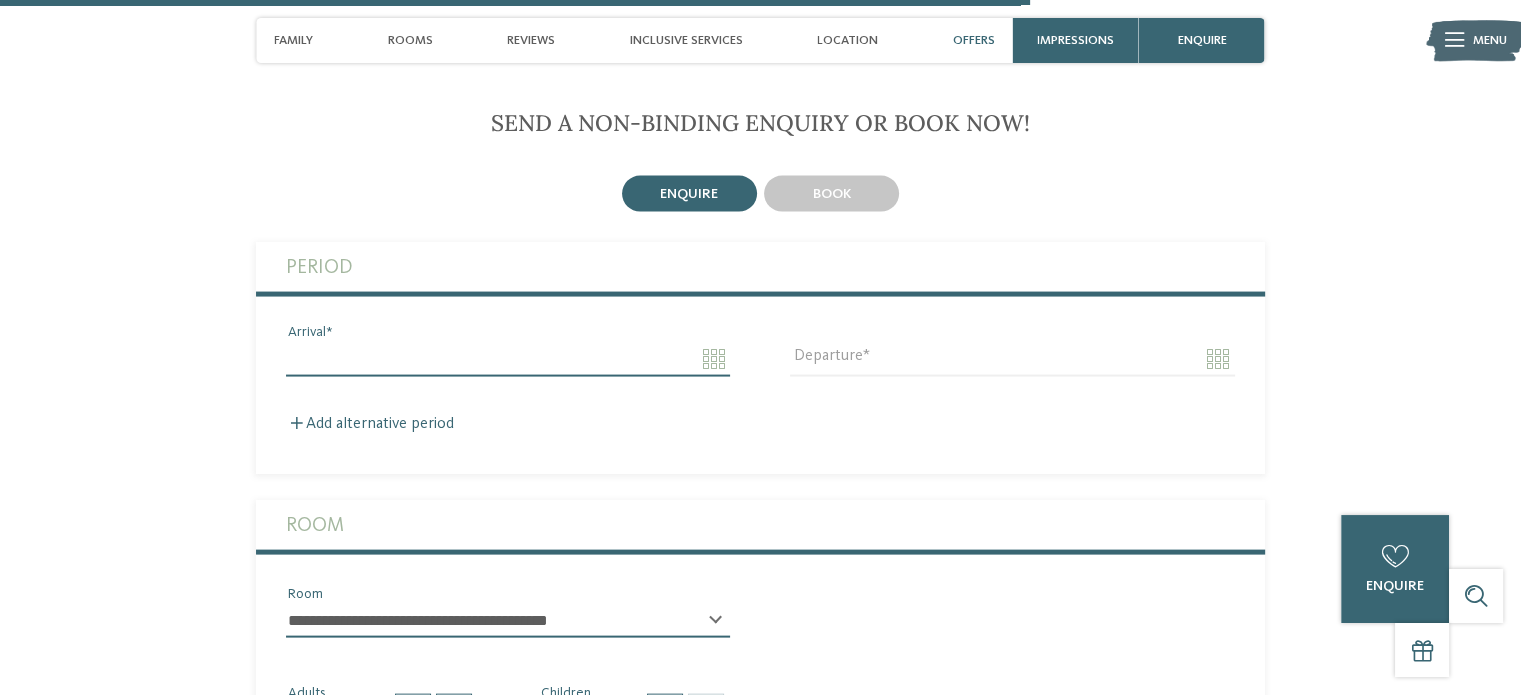 click on "Arrival" at bounding box center (508, 359) 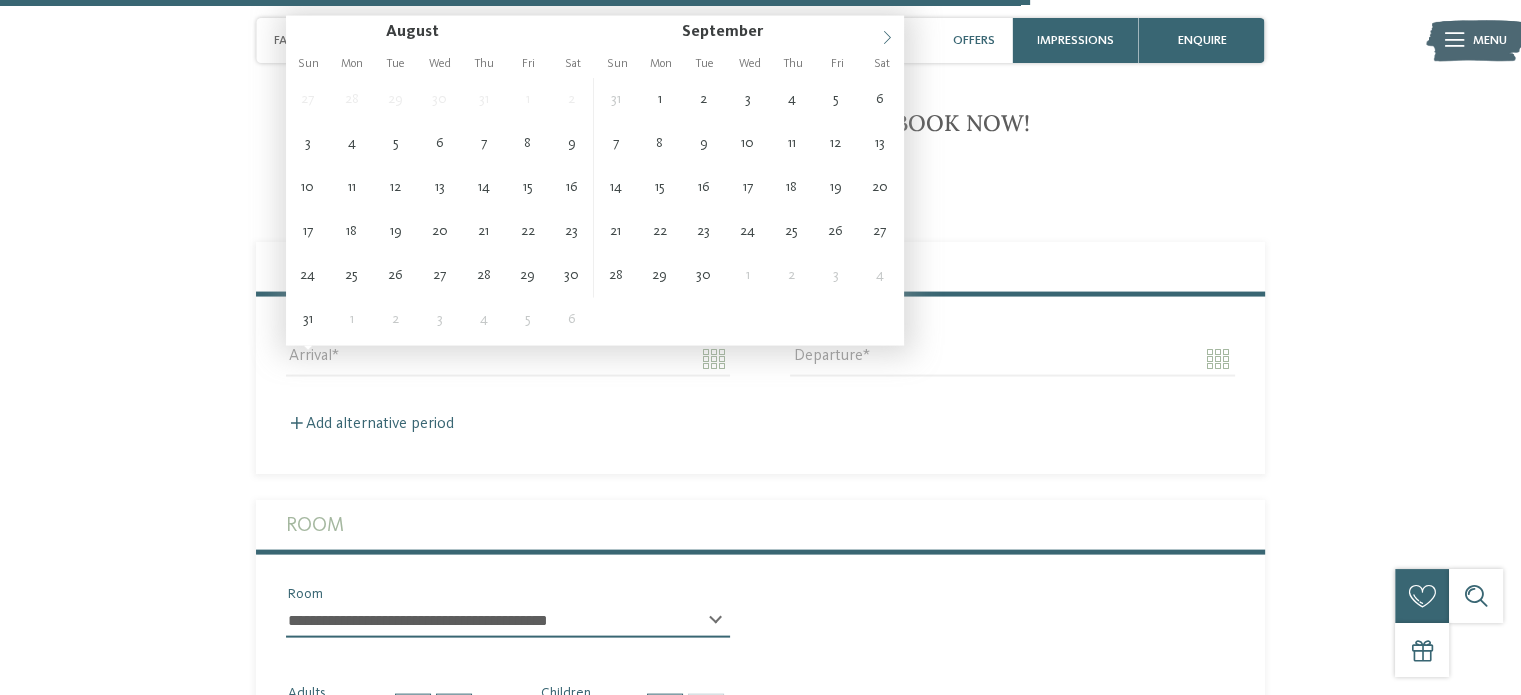 click at bounding box center (887, 33) 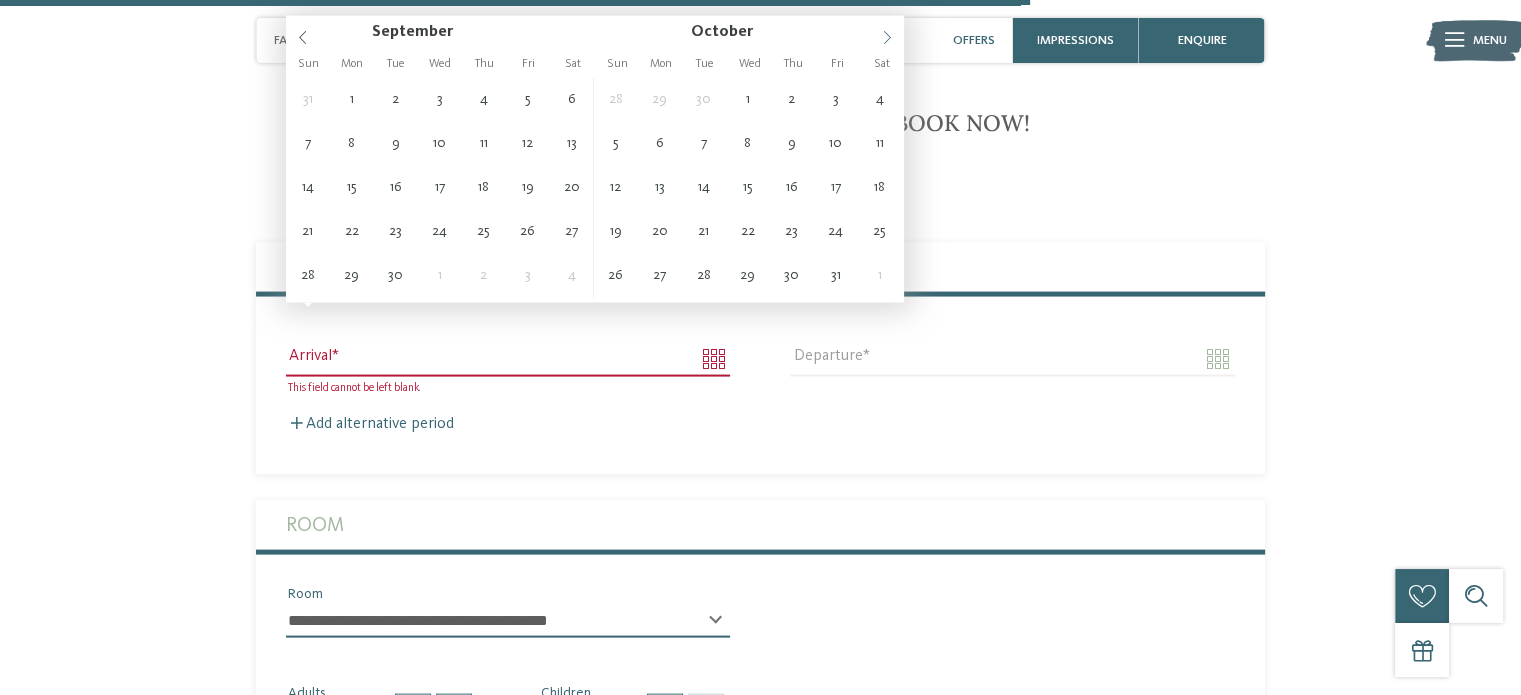click at bounding box center (887, 33) 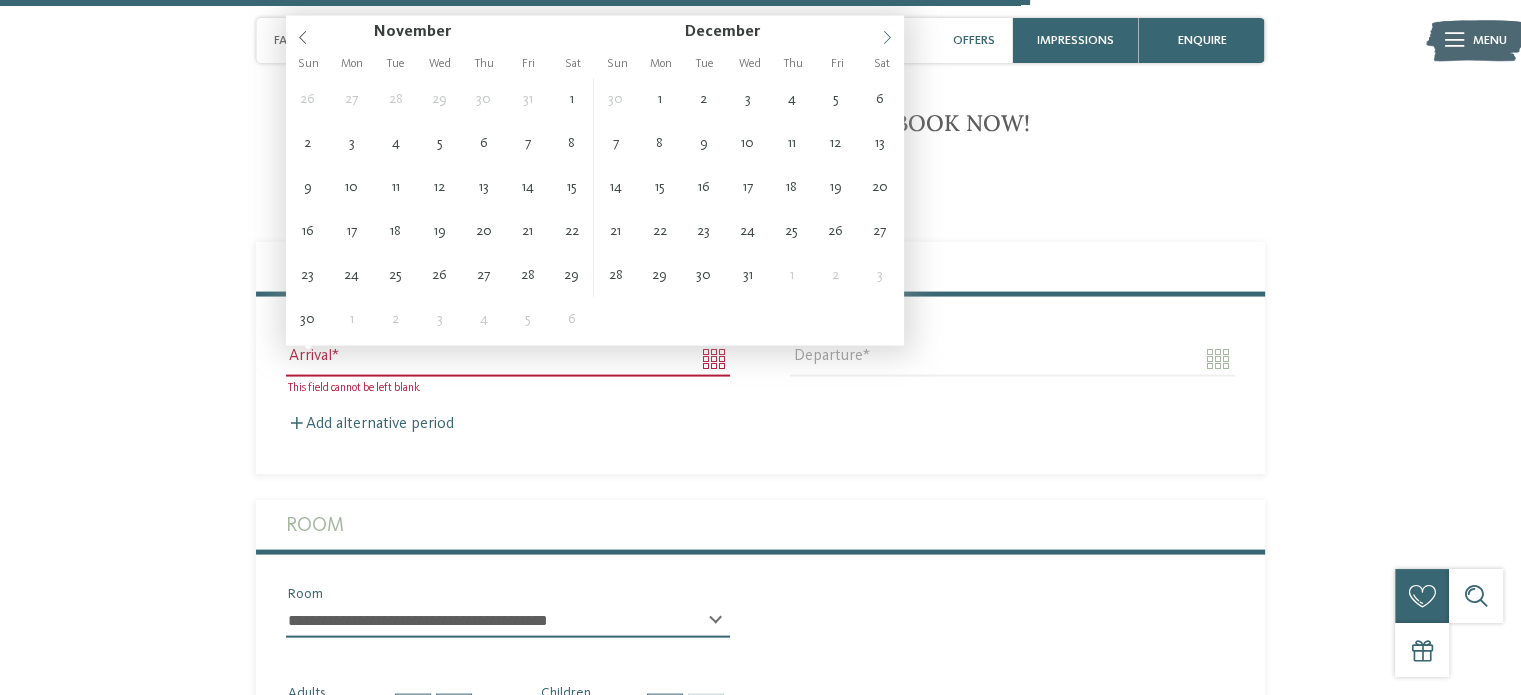 click at bounding box center [887, 33] 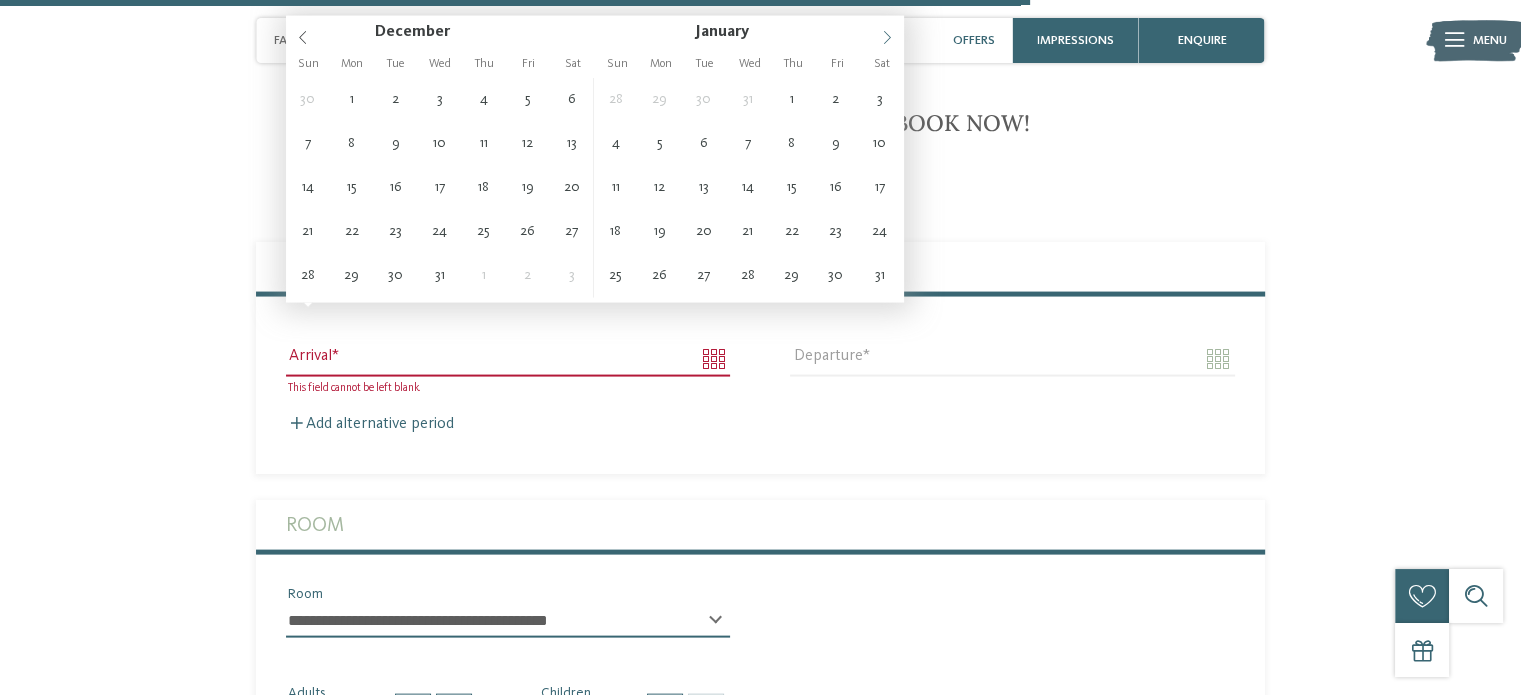 click at bounding box center [887, 33] 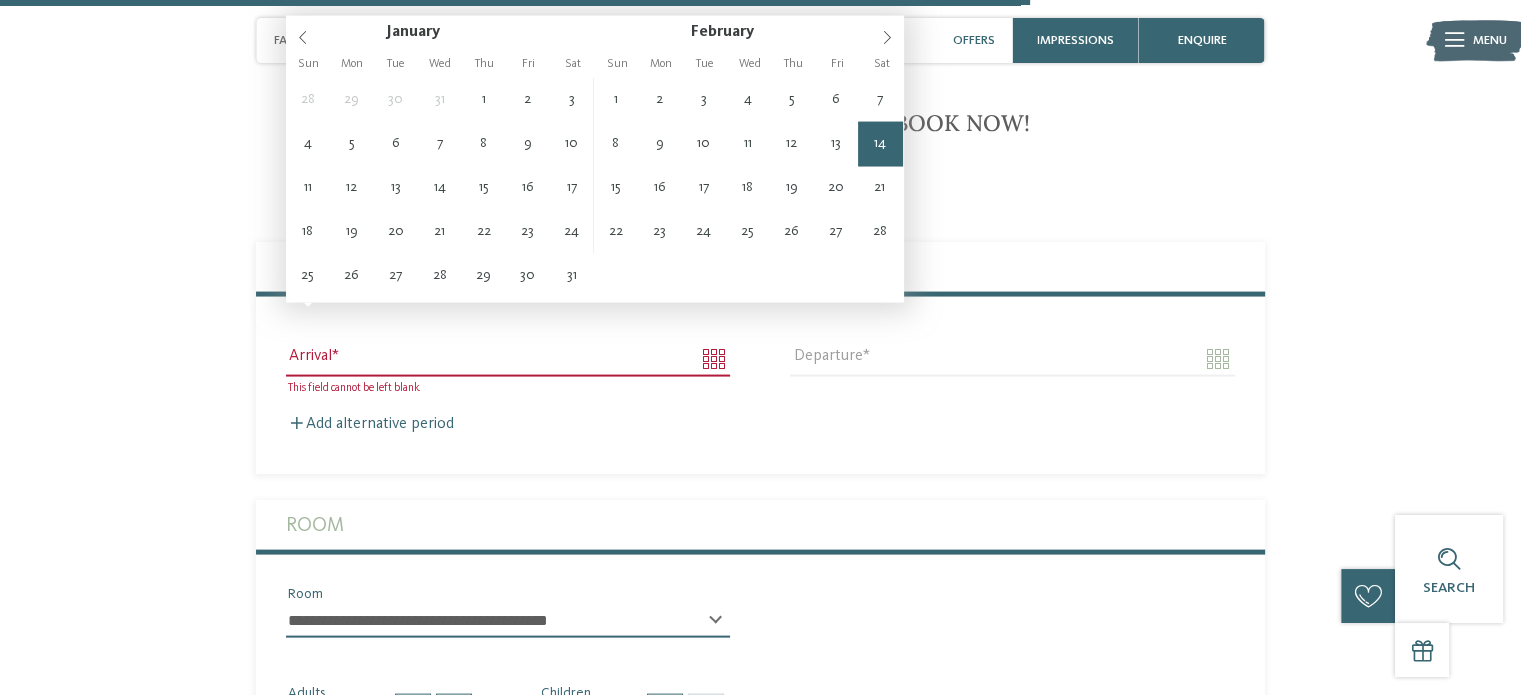 type on "**********" 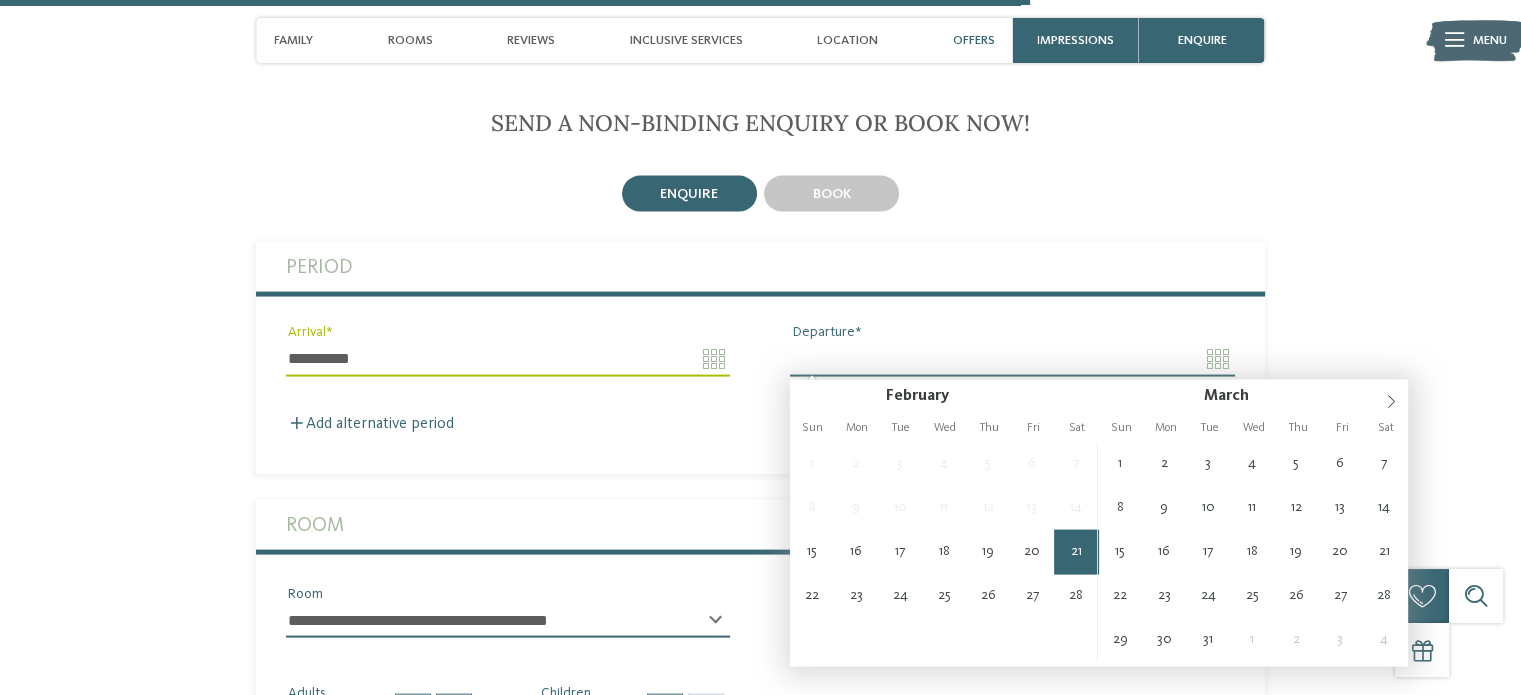 type on "**********" 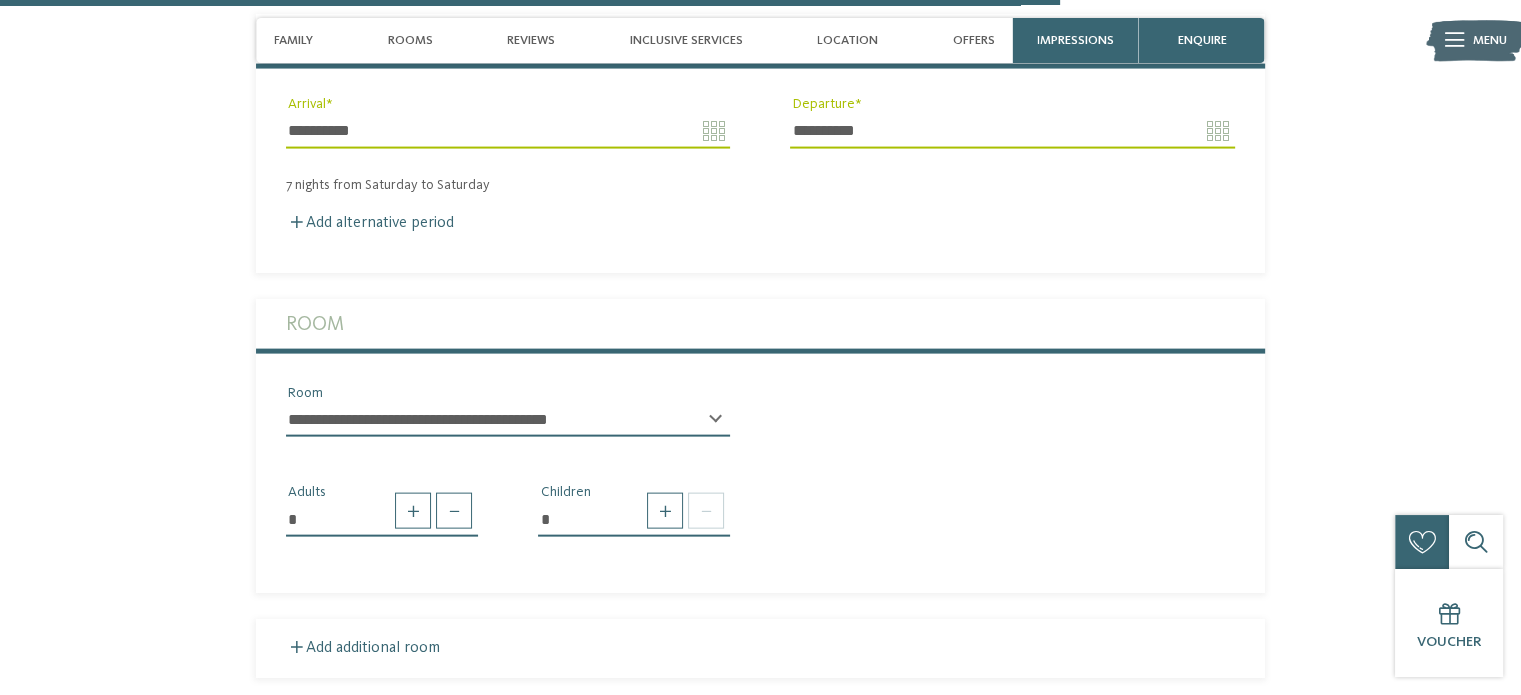 scroll, scrollTop: 4255, scrollLeft: 0, axis: vertical 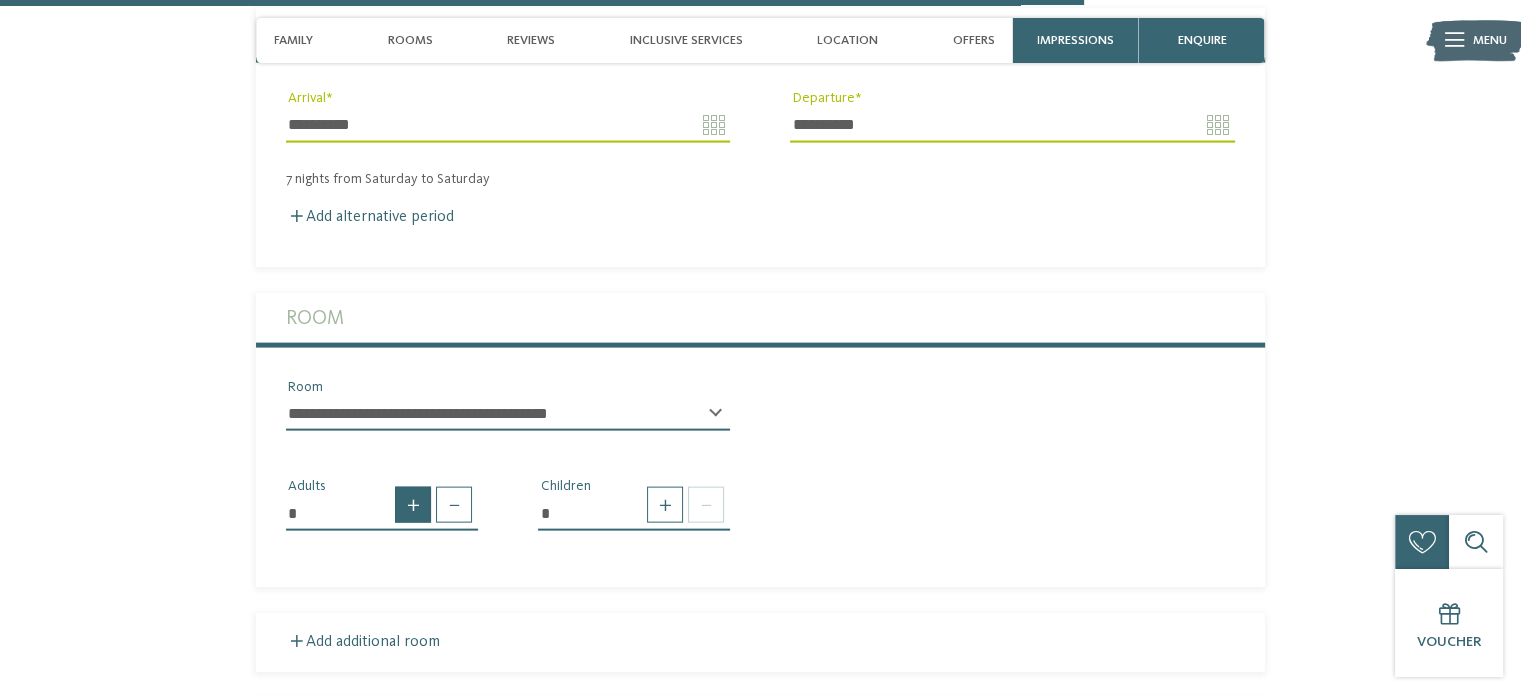 click at bounding box center [413, 505] 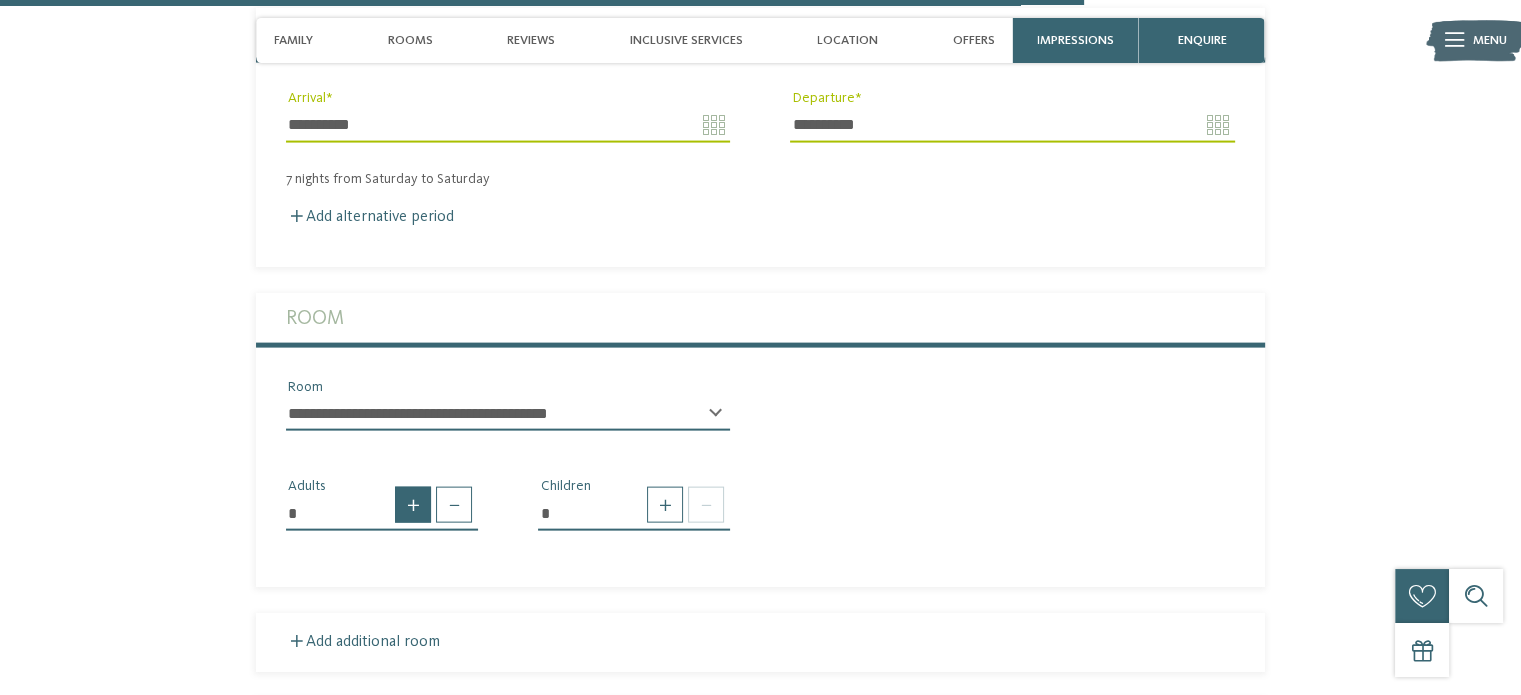 click at bounding box center [413, 505] 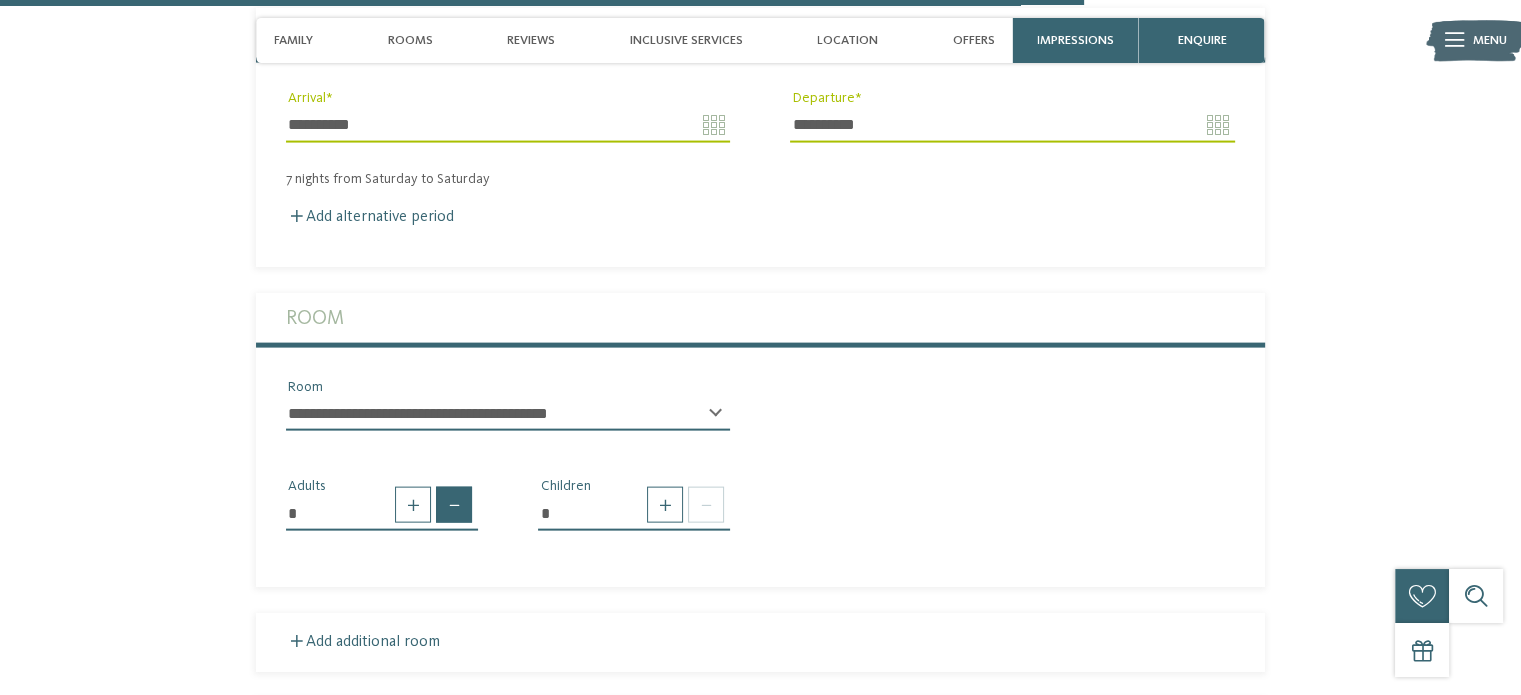 click at bounding box center (454, 505) 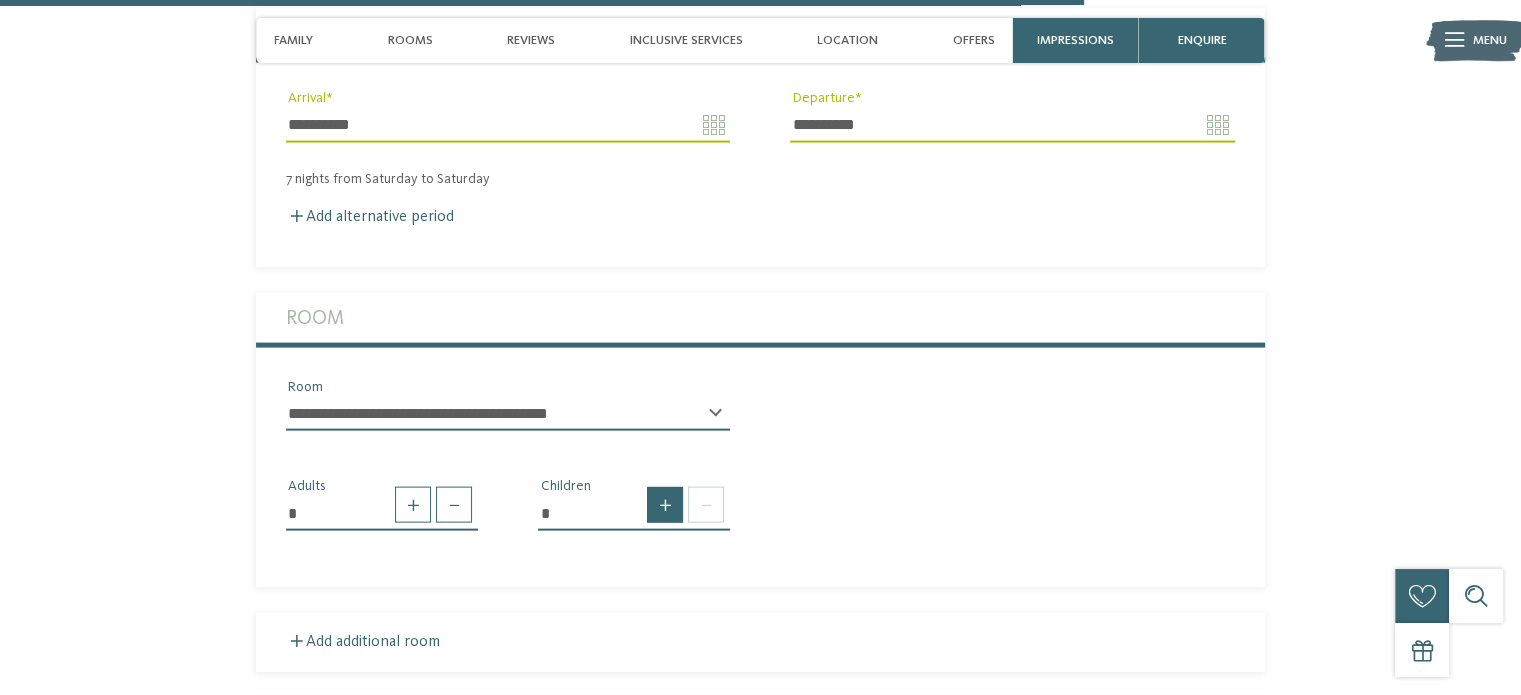 click at bounding box center [665, 505] 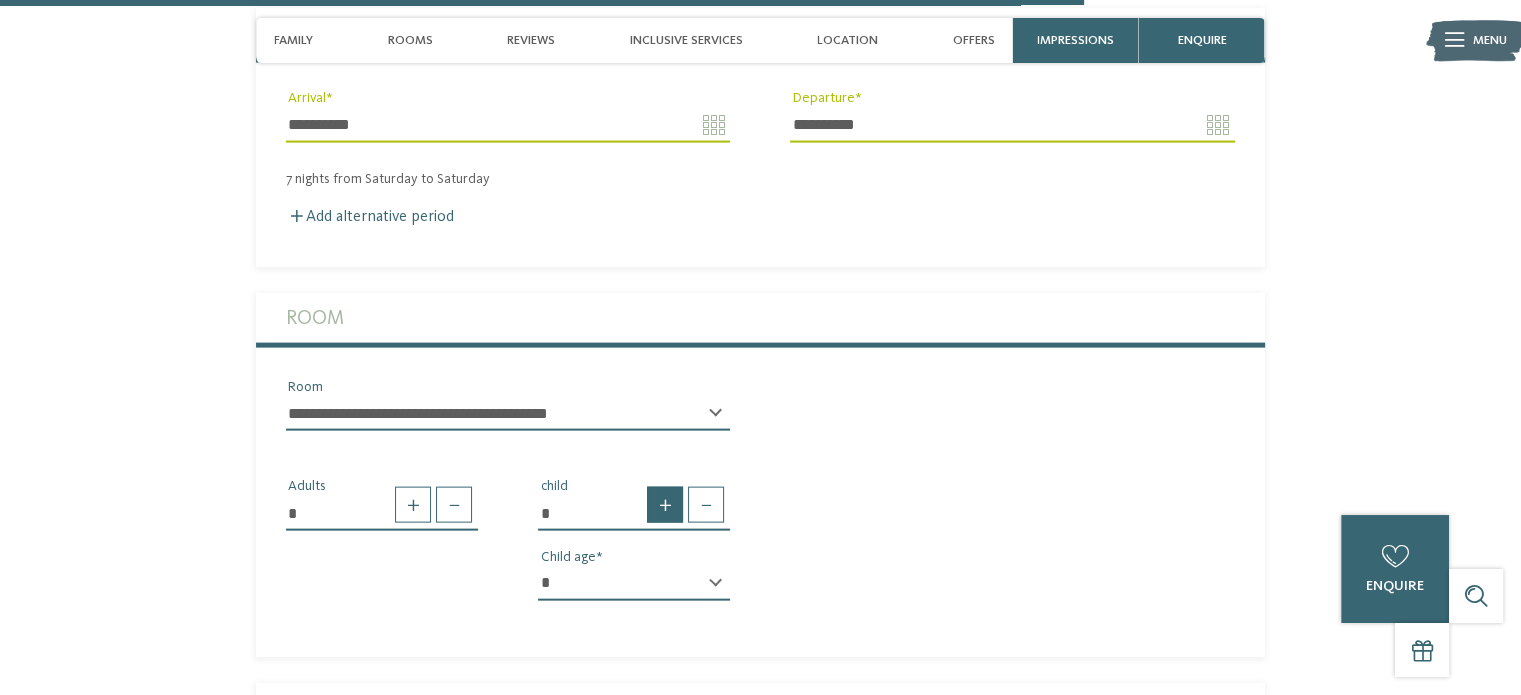 click at bounding box center (665, 505) 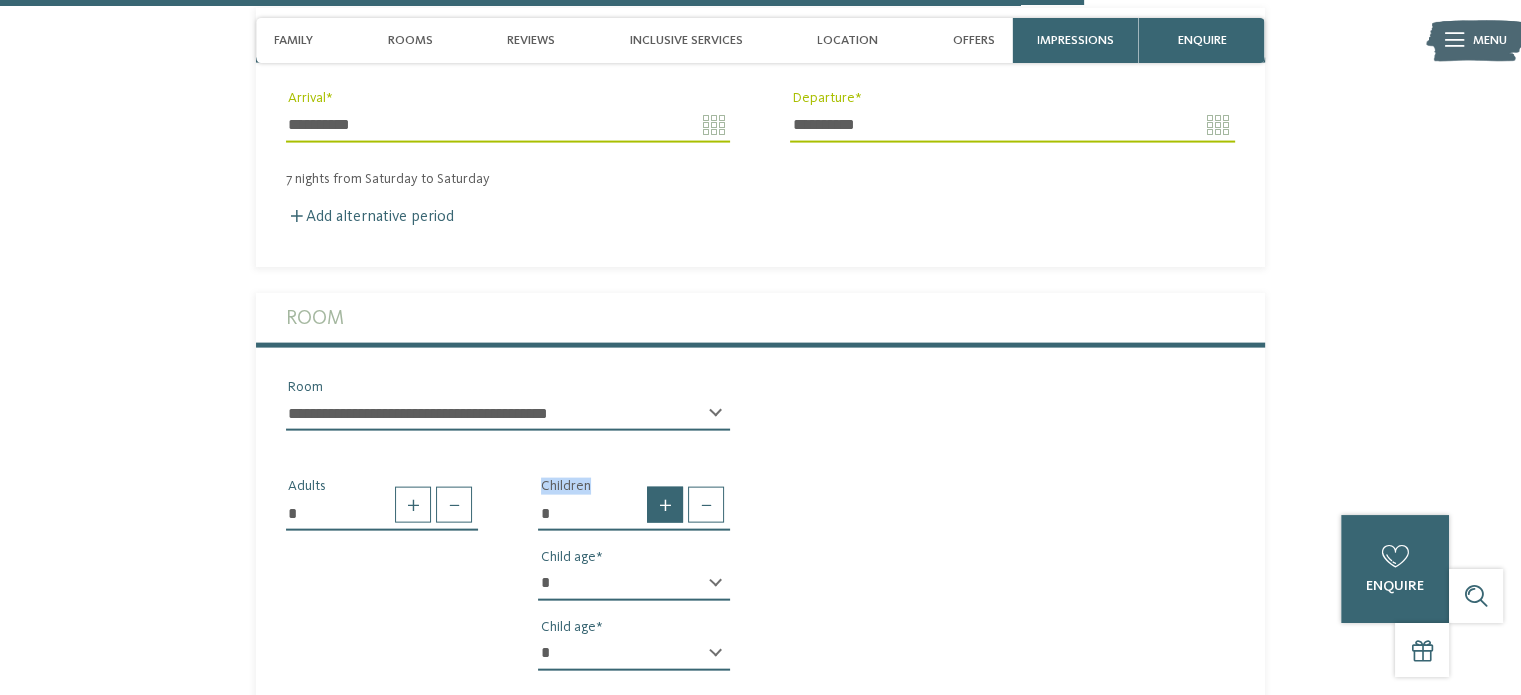 click at bounding box center [665, 505] 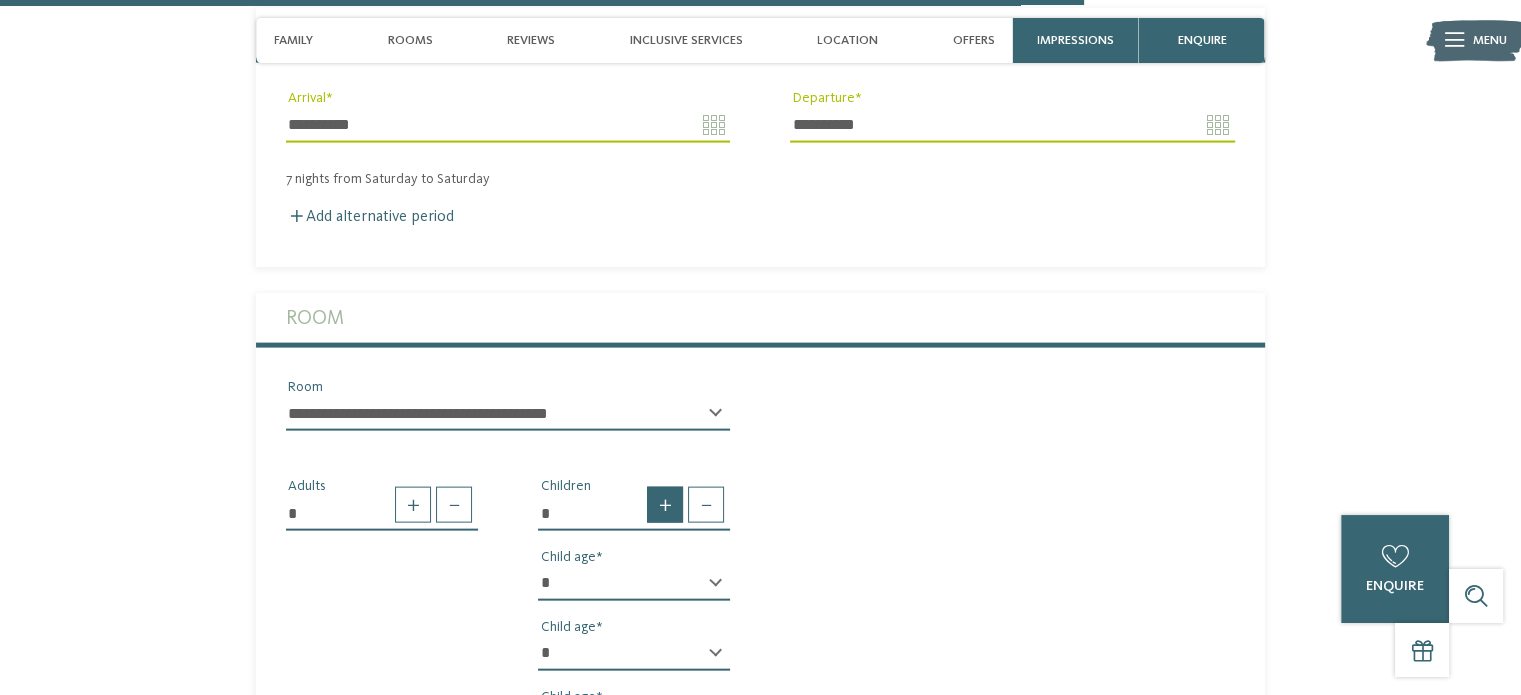 click at bounding box center [665, 505] 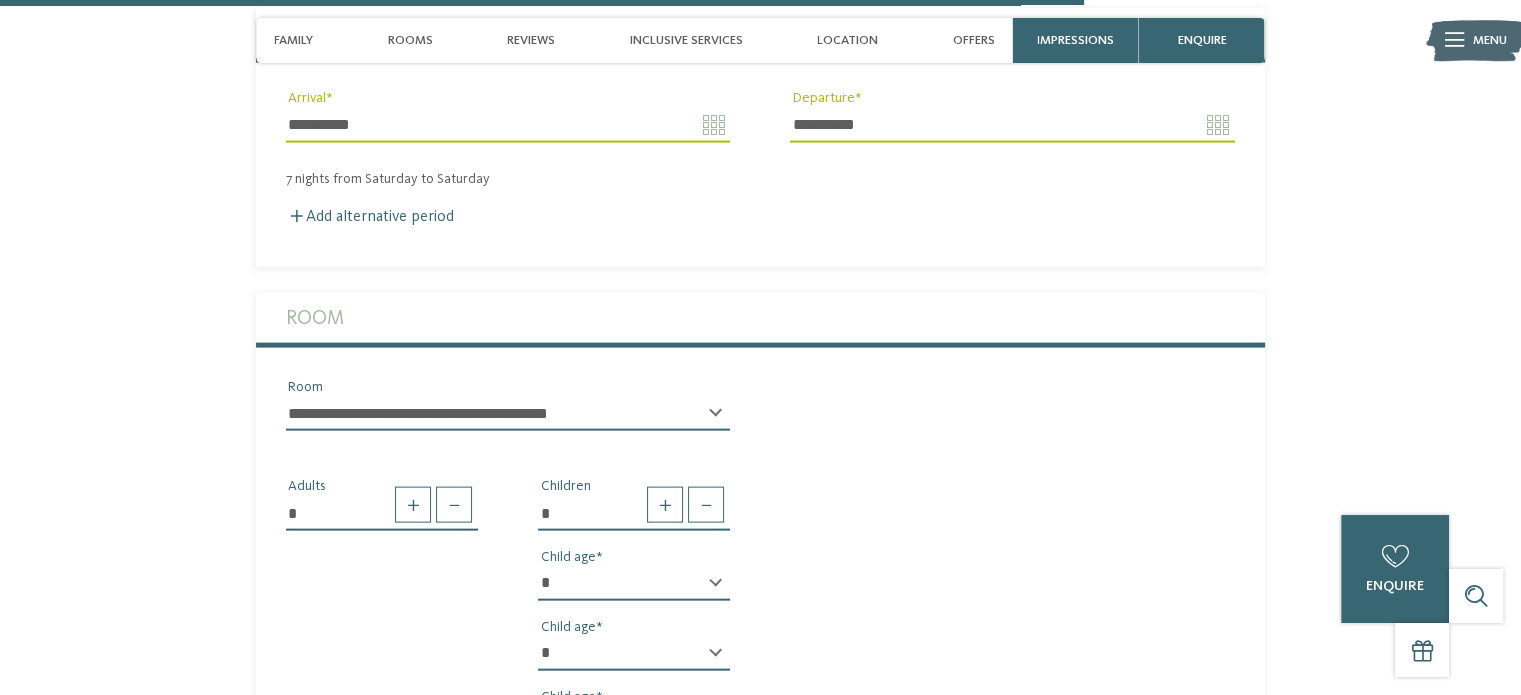 click on "* * * * * * * * * * * ** ** ** ** ** ** ** **" at bounding box center (634, 584) 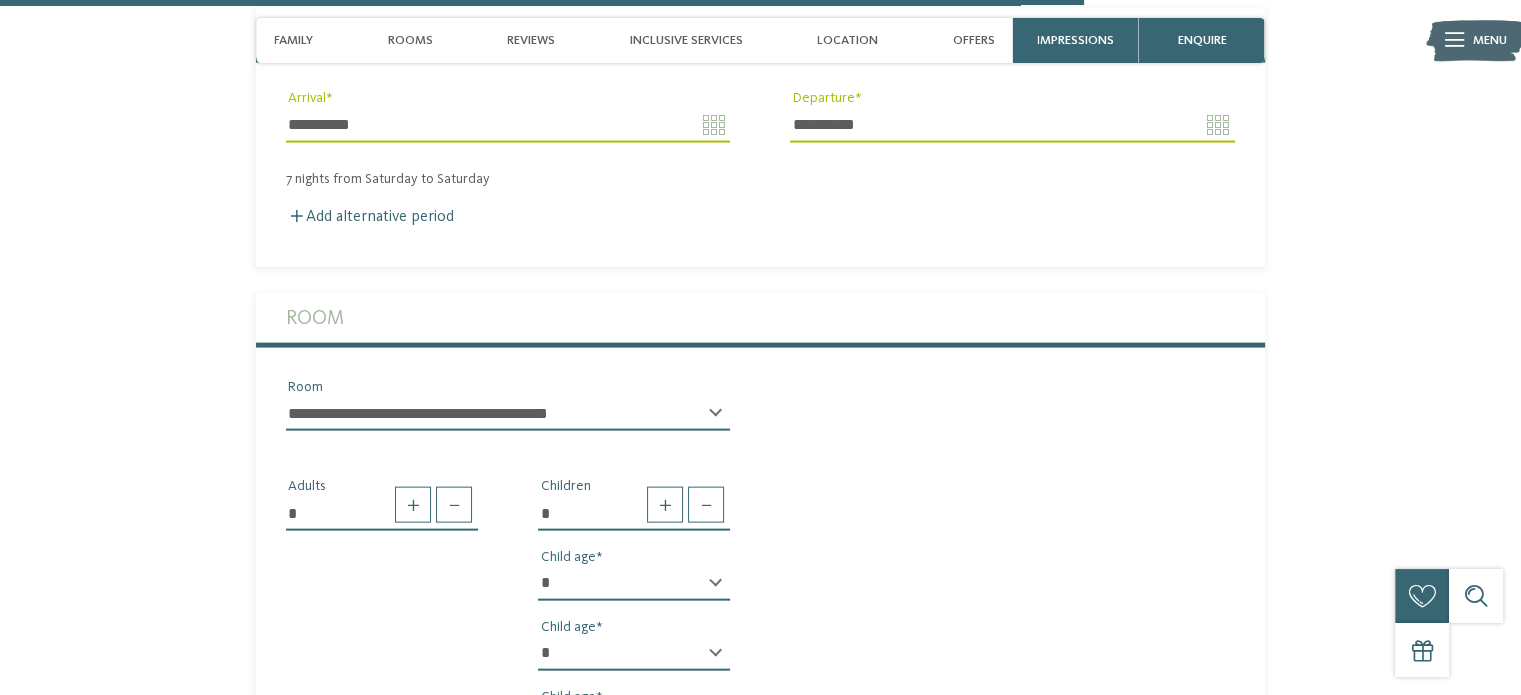 select on "**" 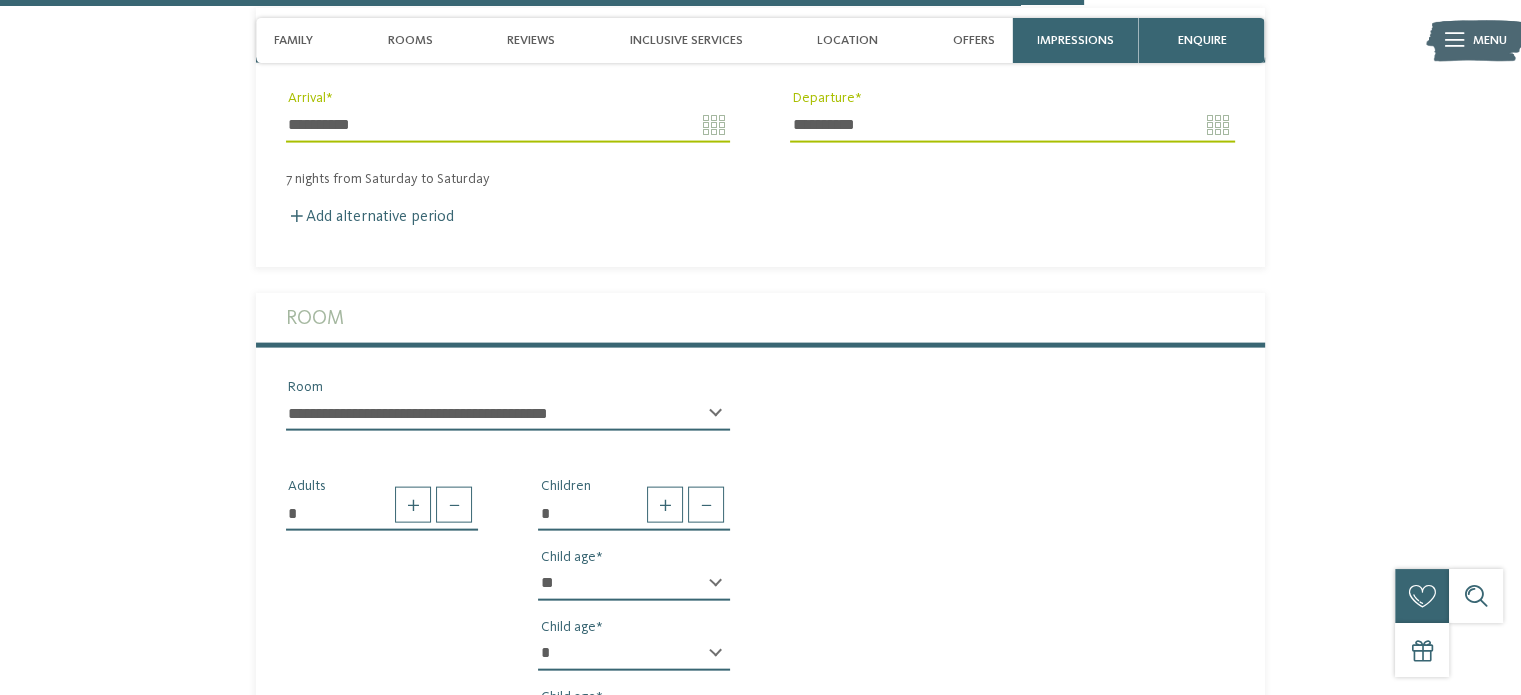 click on "* * * * * * * * * * * ** ** ** ** ** ** ** **" at bounding box center [634, 584] 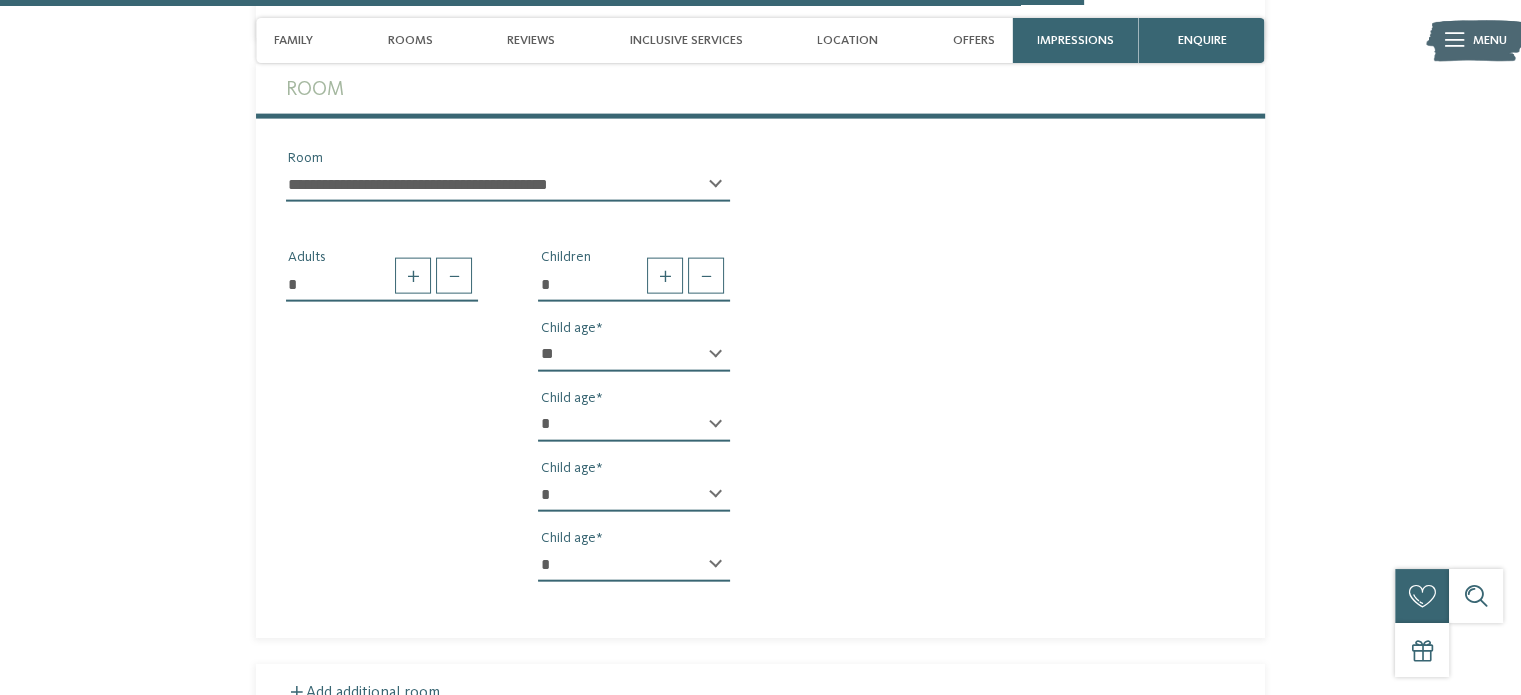 scroll, scrollTop: 4721, scrollLeft: 0, axis: vertical 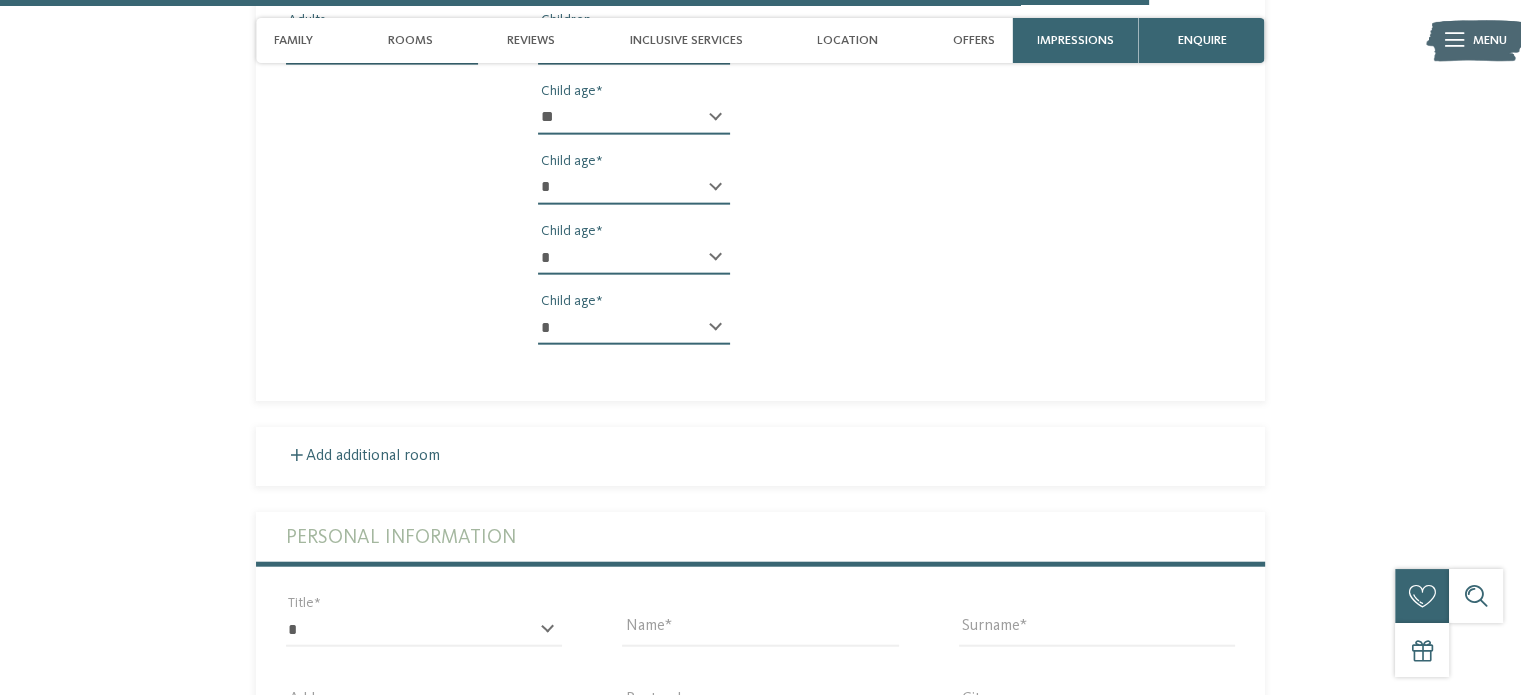 click on "* * * * * * * * * * * ** ** ** ** ** ** ** **     Child age" at bounding box center [634, 196] 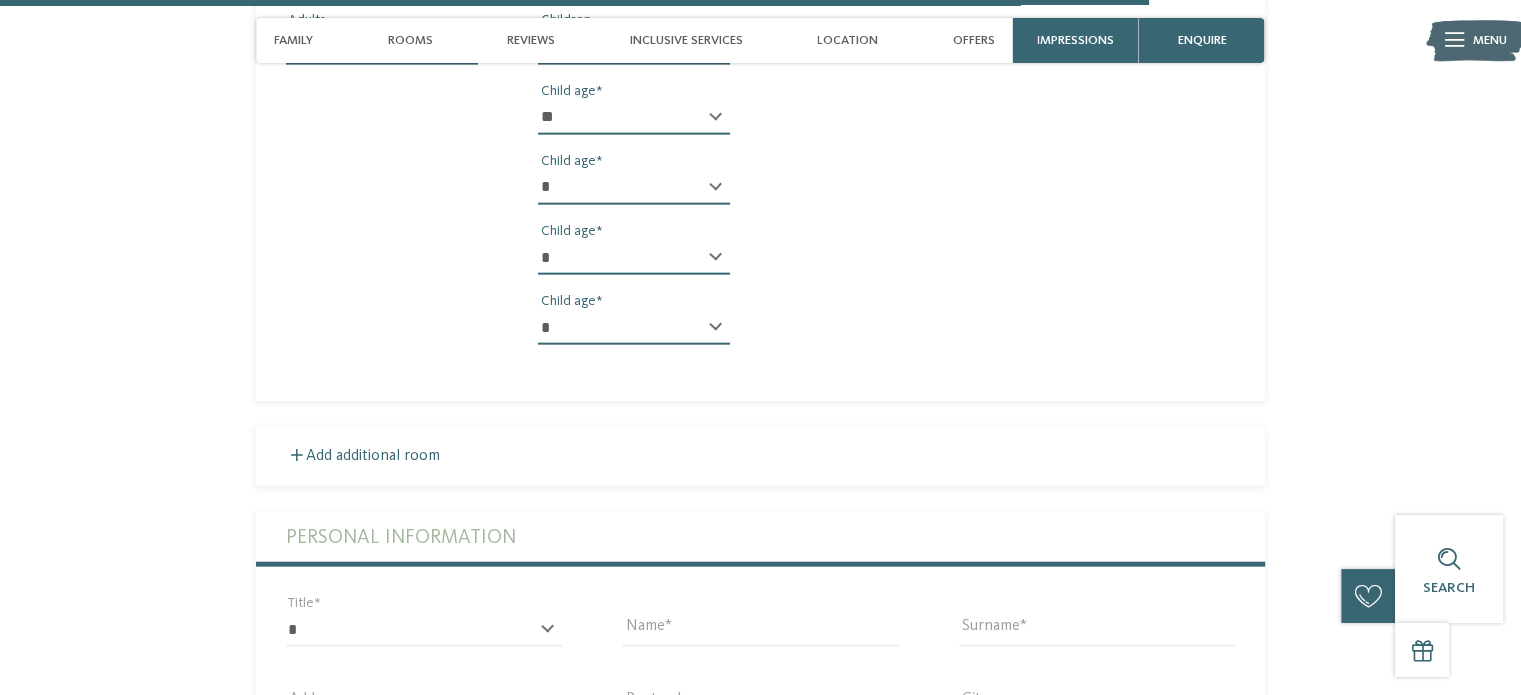 click on "* * * * * * * * * * * ** ** ** ** ** ** ** **     Child age" at bounding box center (634, 196) 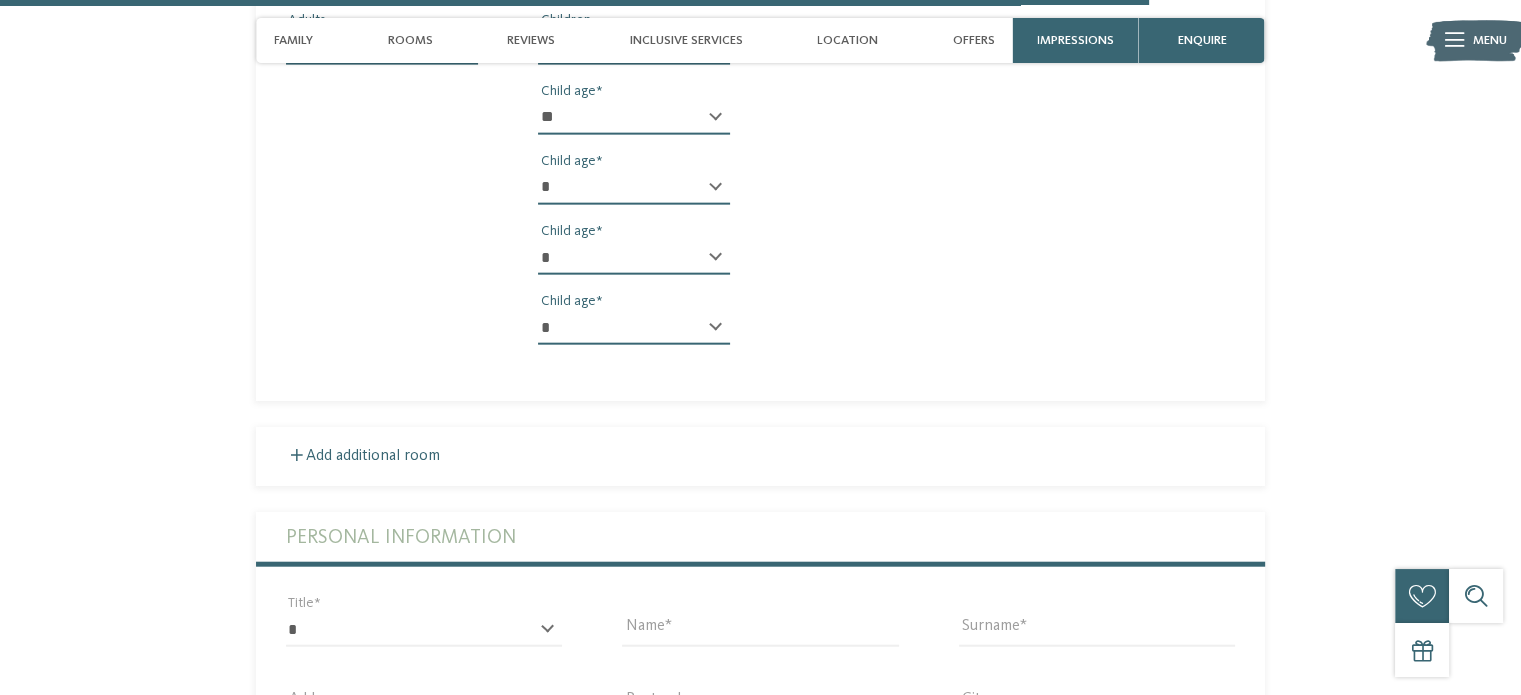select on "**" 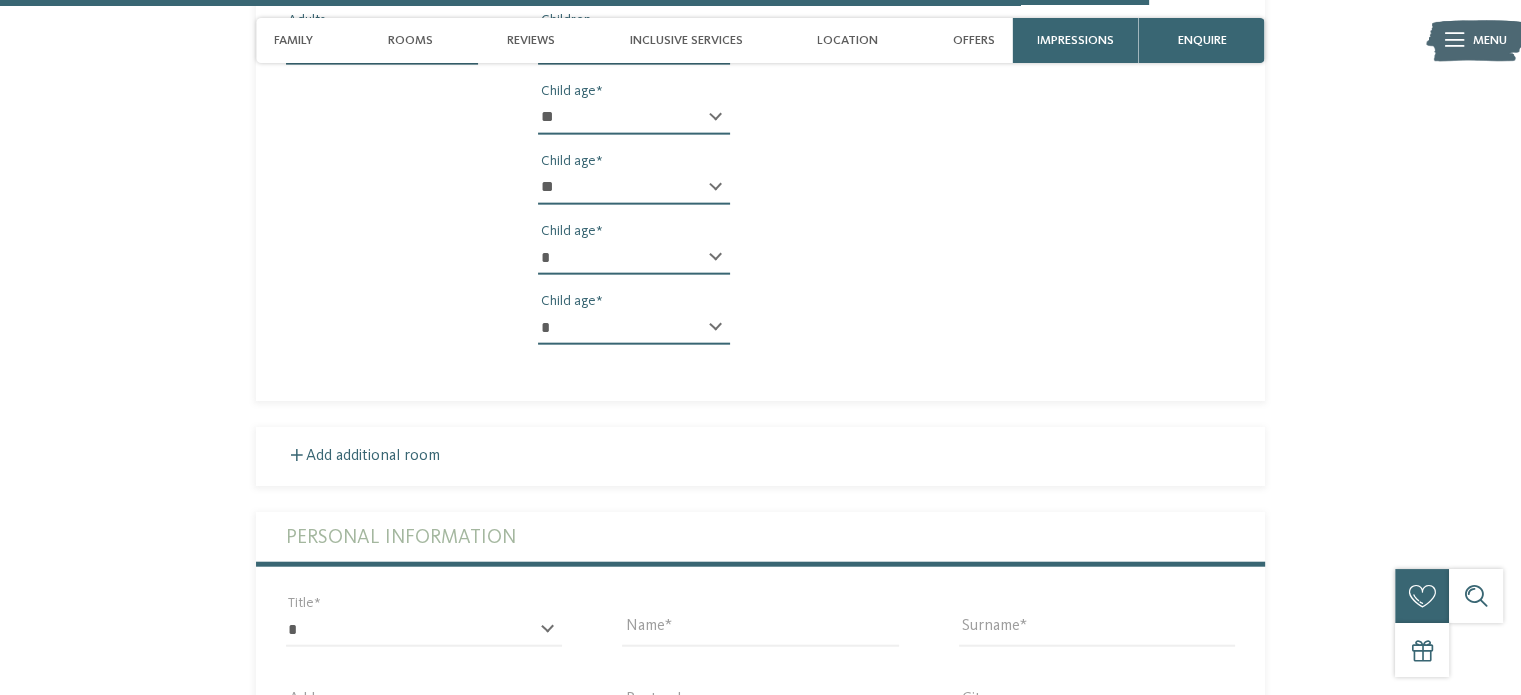 click on "* * * * * * * * * * * ** ** ** ** ** ** ** **" at bounding box center [634, 188] 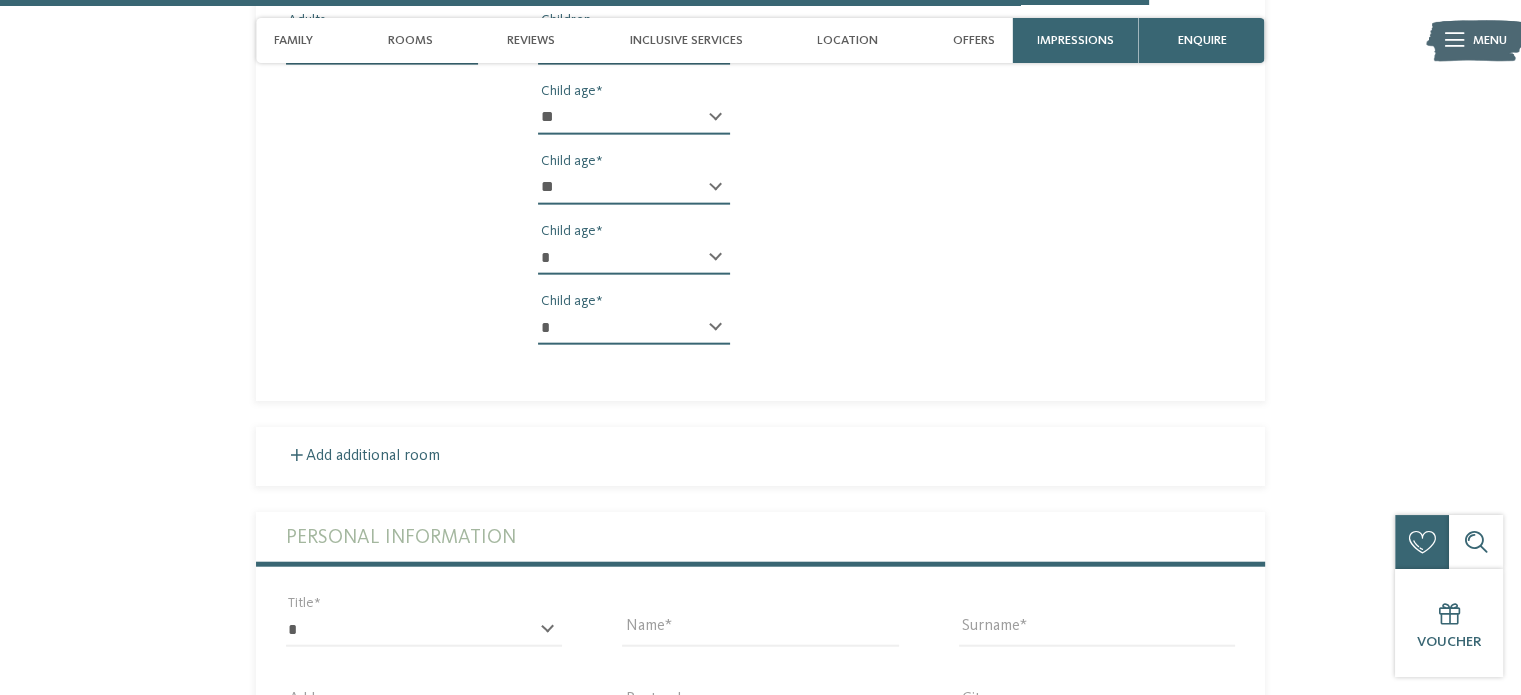 select on "**" 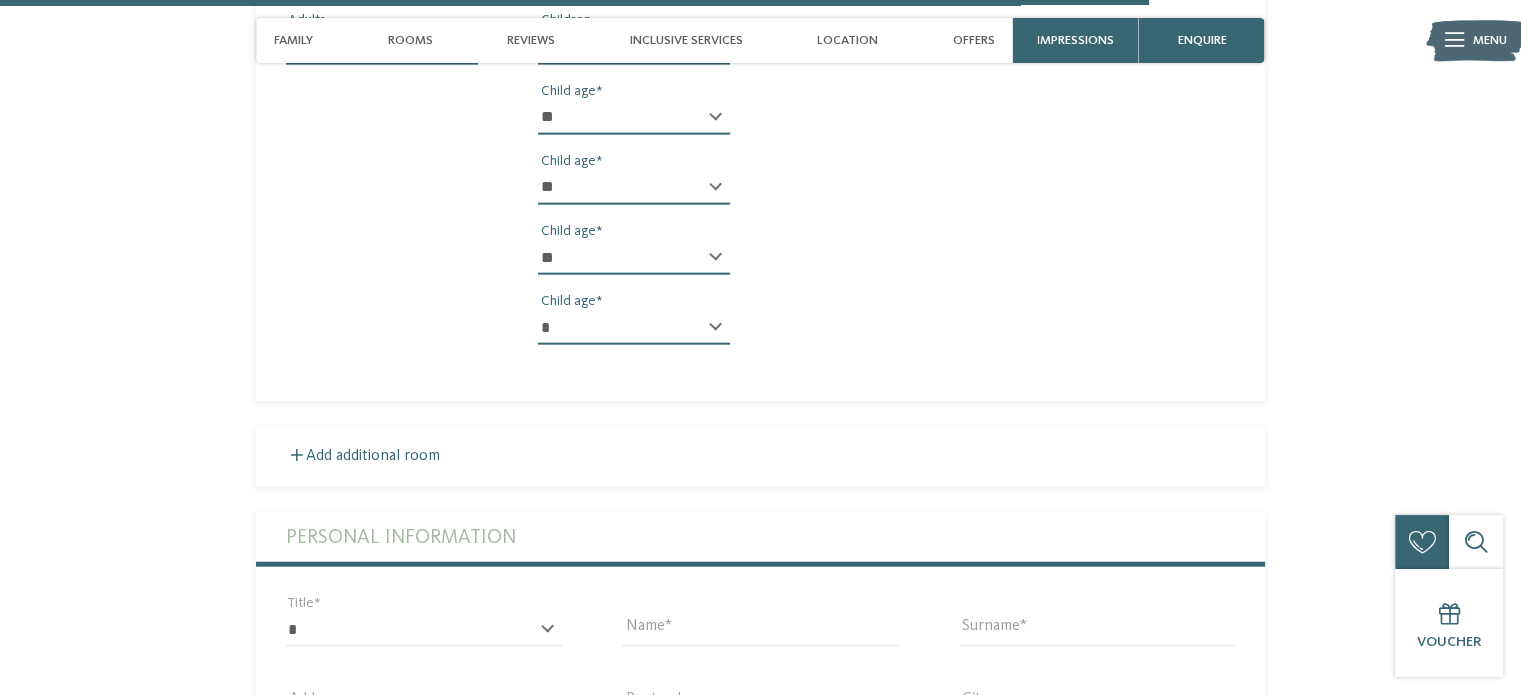 click on "* * * * * * * * * * * ** ** ** ** ** ** ** **" at bounding box center (634, 258) 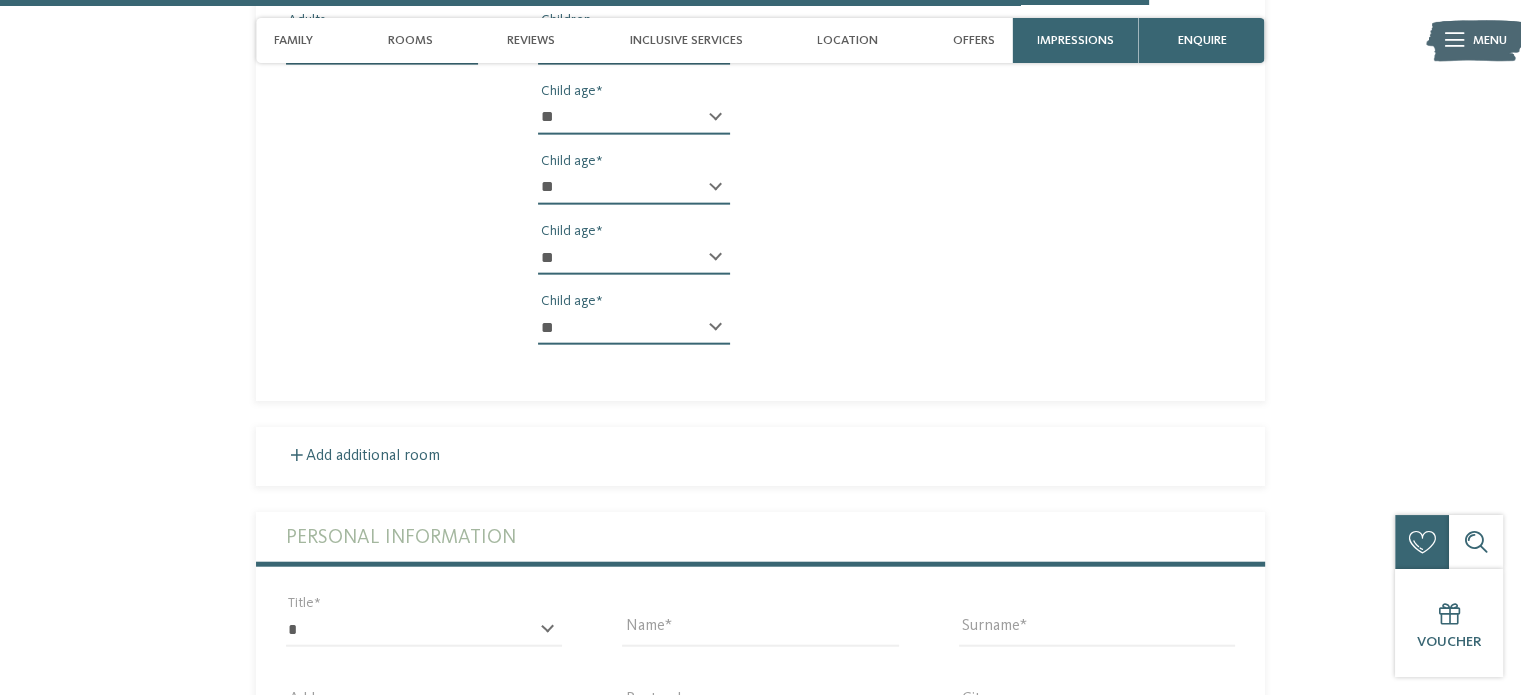 click on "* * * * * * * * * * * ** ** ** ** ** ** ** **" at bounding box center [634, 328] 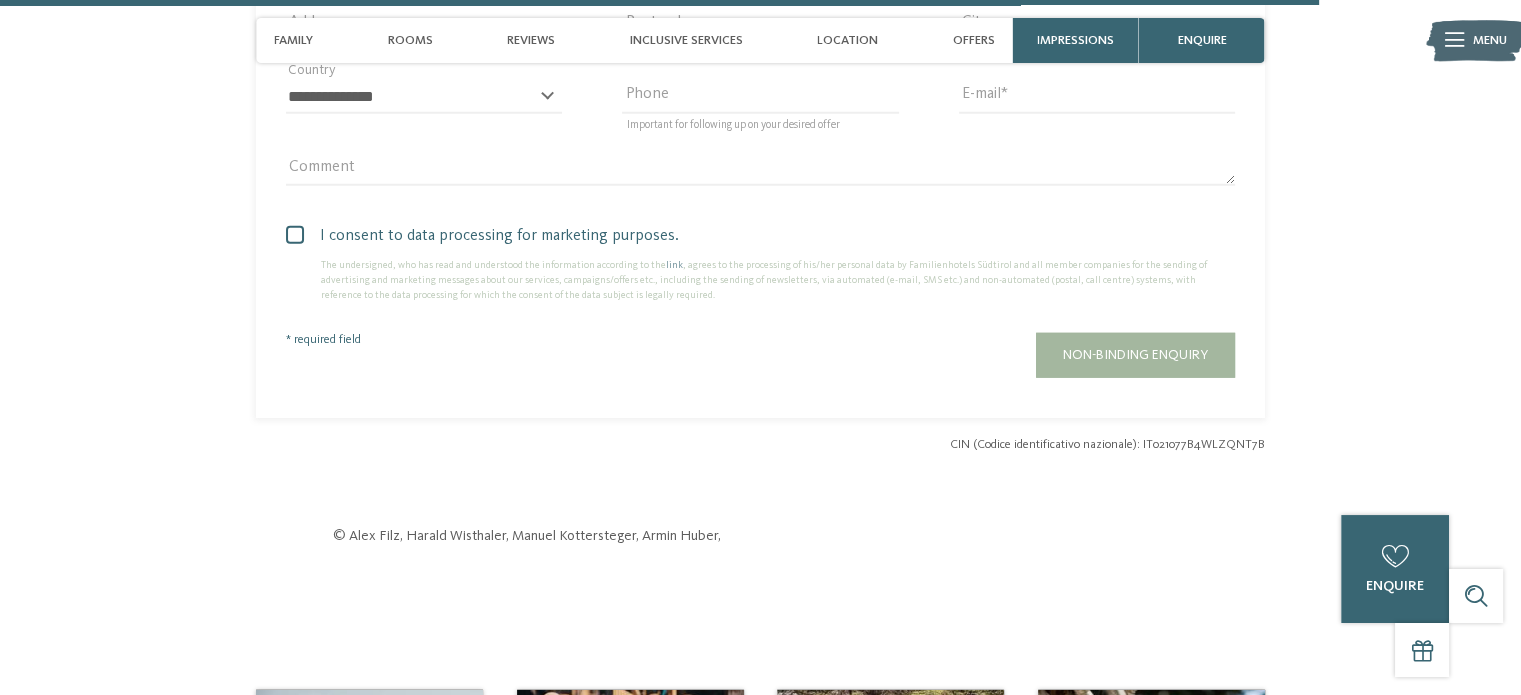 scroll, scrollTop: 5421, scrollLeft: 0, axis: vertical 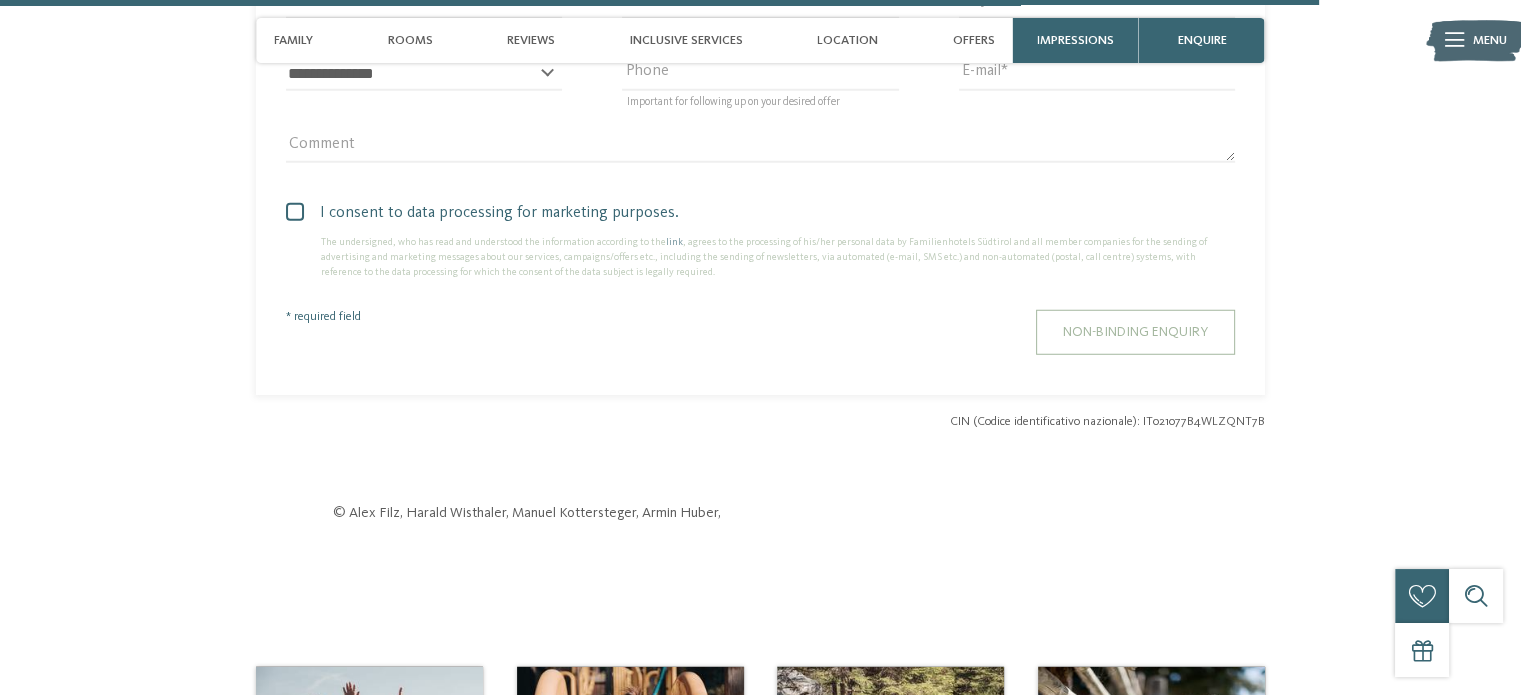click on "Non-binding enquiry" at bounding box center (1135, 332) 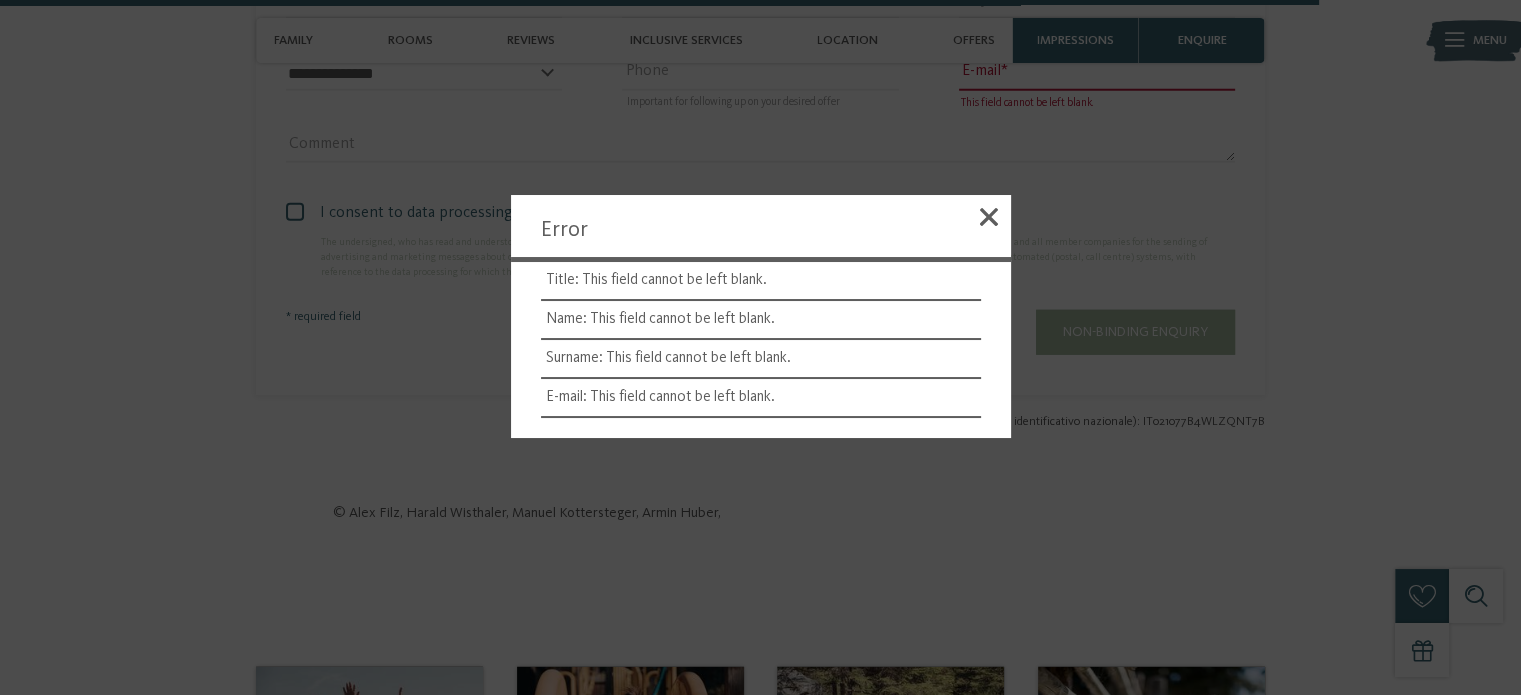 click at bounding box center [989, 217] 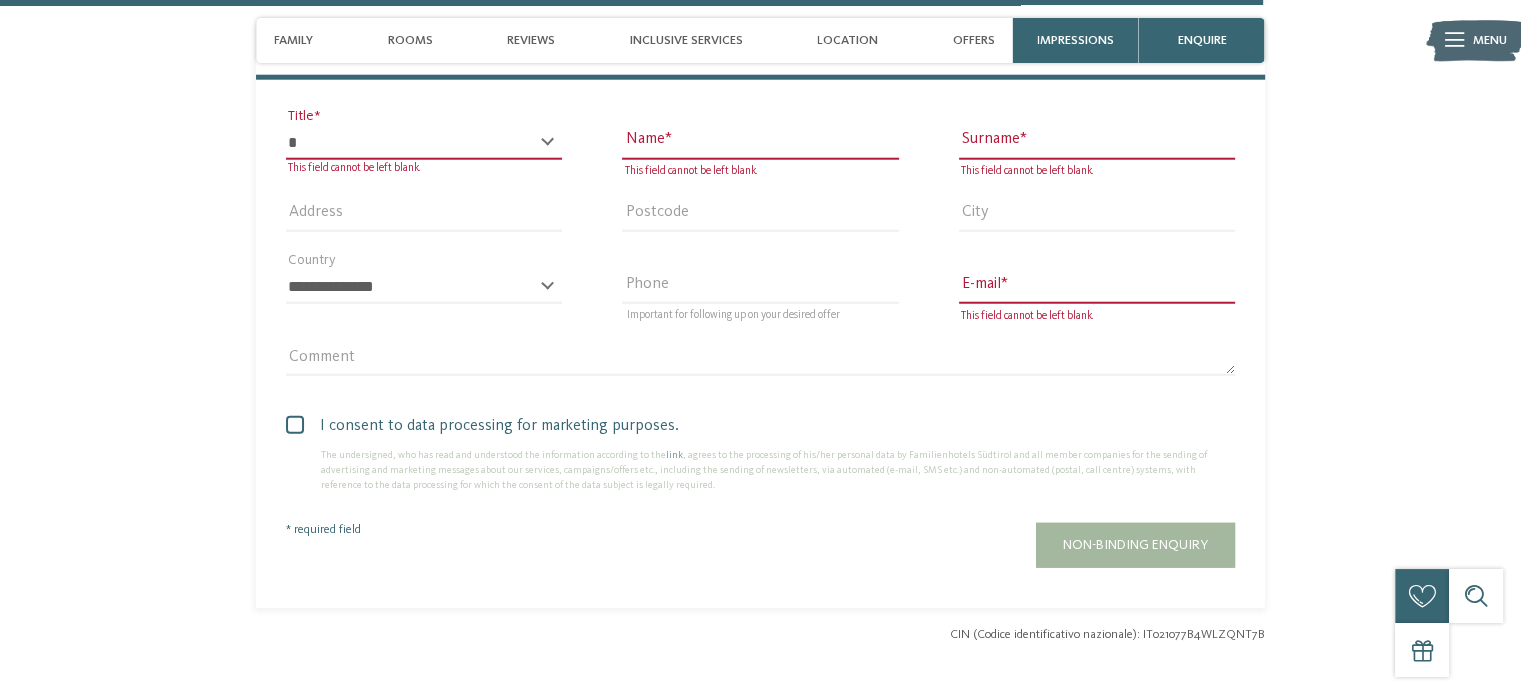 scroll, scrollTop: 5188, scrollLeft: 0, axis: vertical 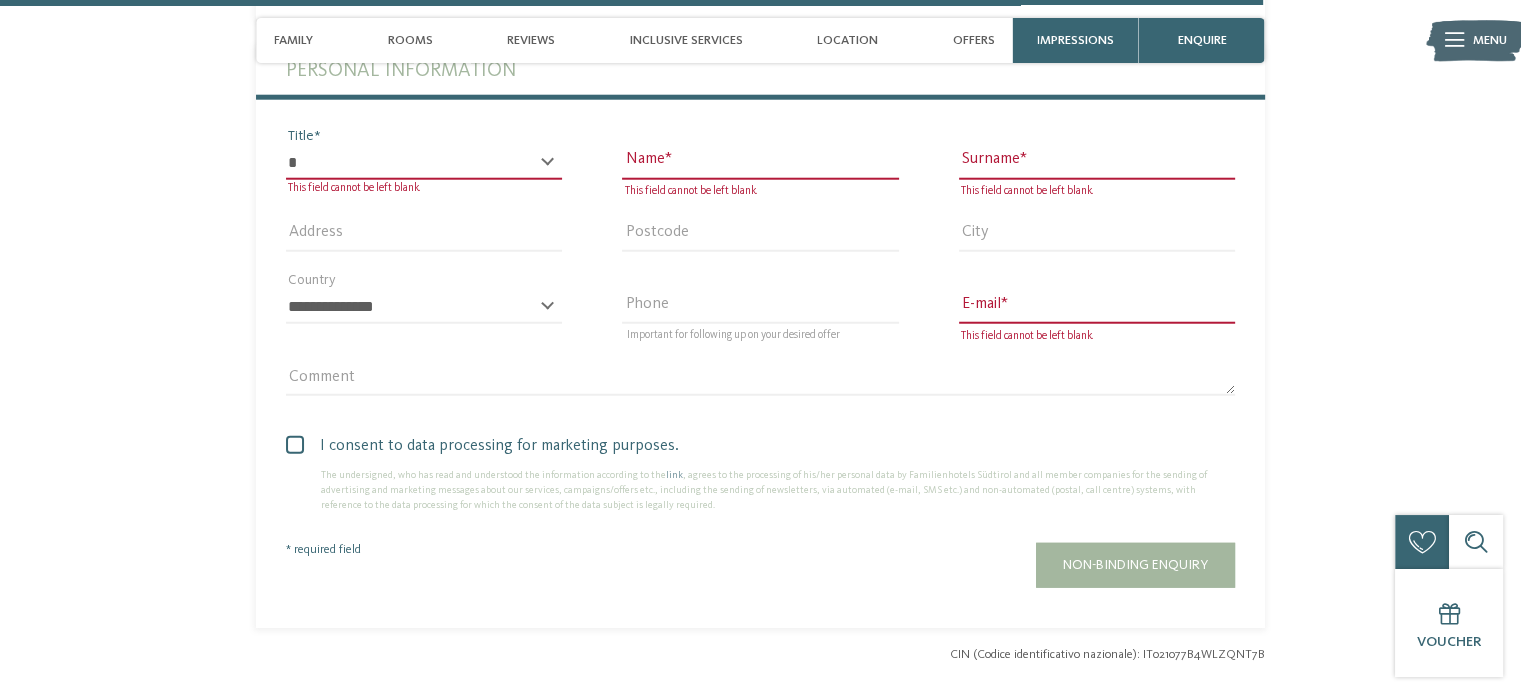 click on "* ** ** ****** **" at bounding box center [424, 163] 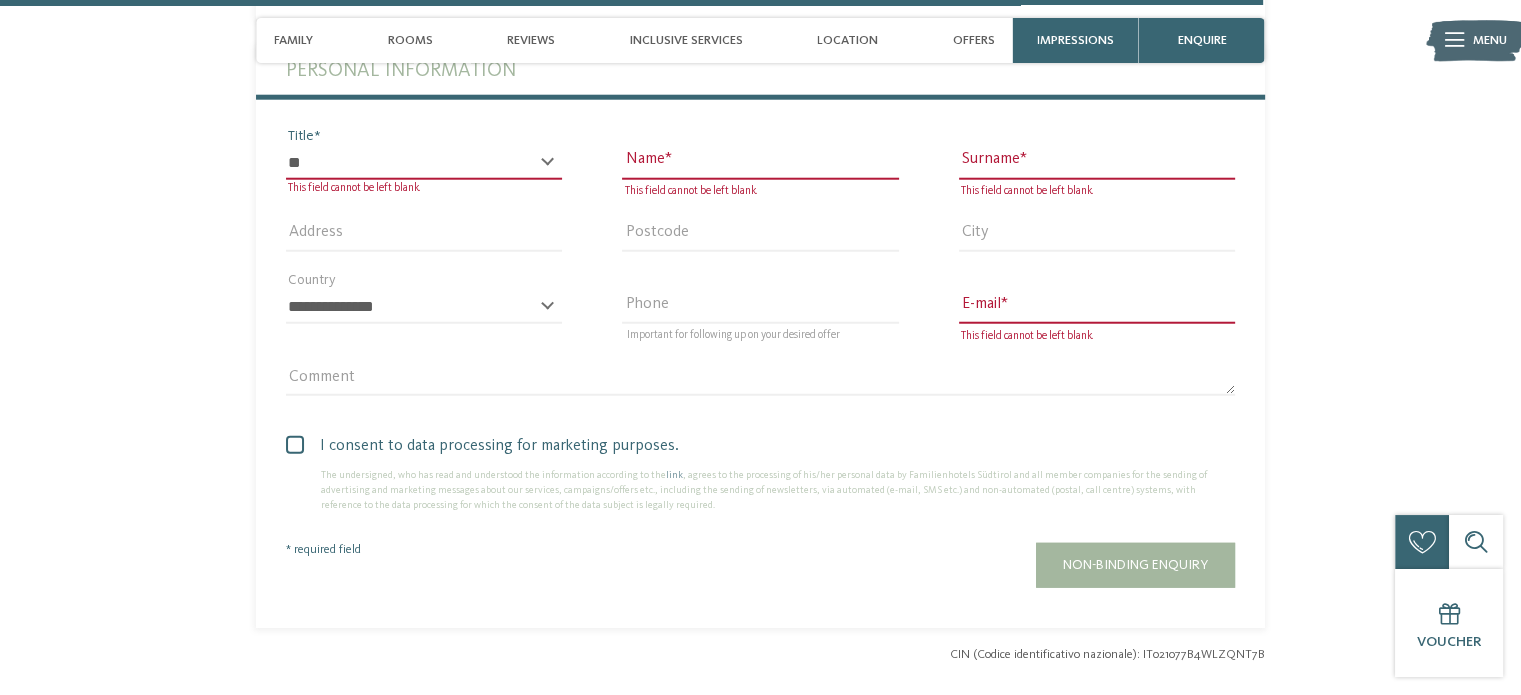 click on "* ** ** ****** **" at bounding box center [424, 163] 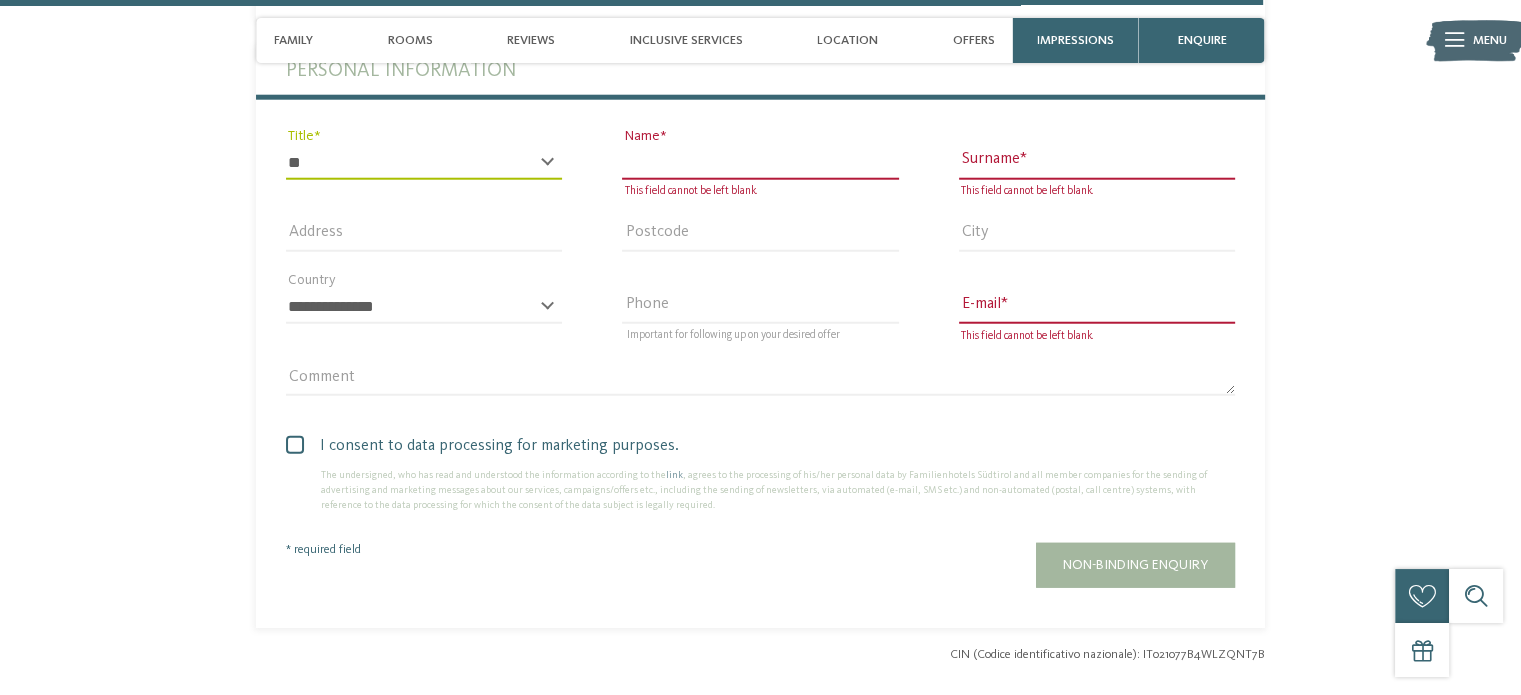 click on "Name" at bounding box center [760, 163] 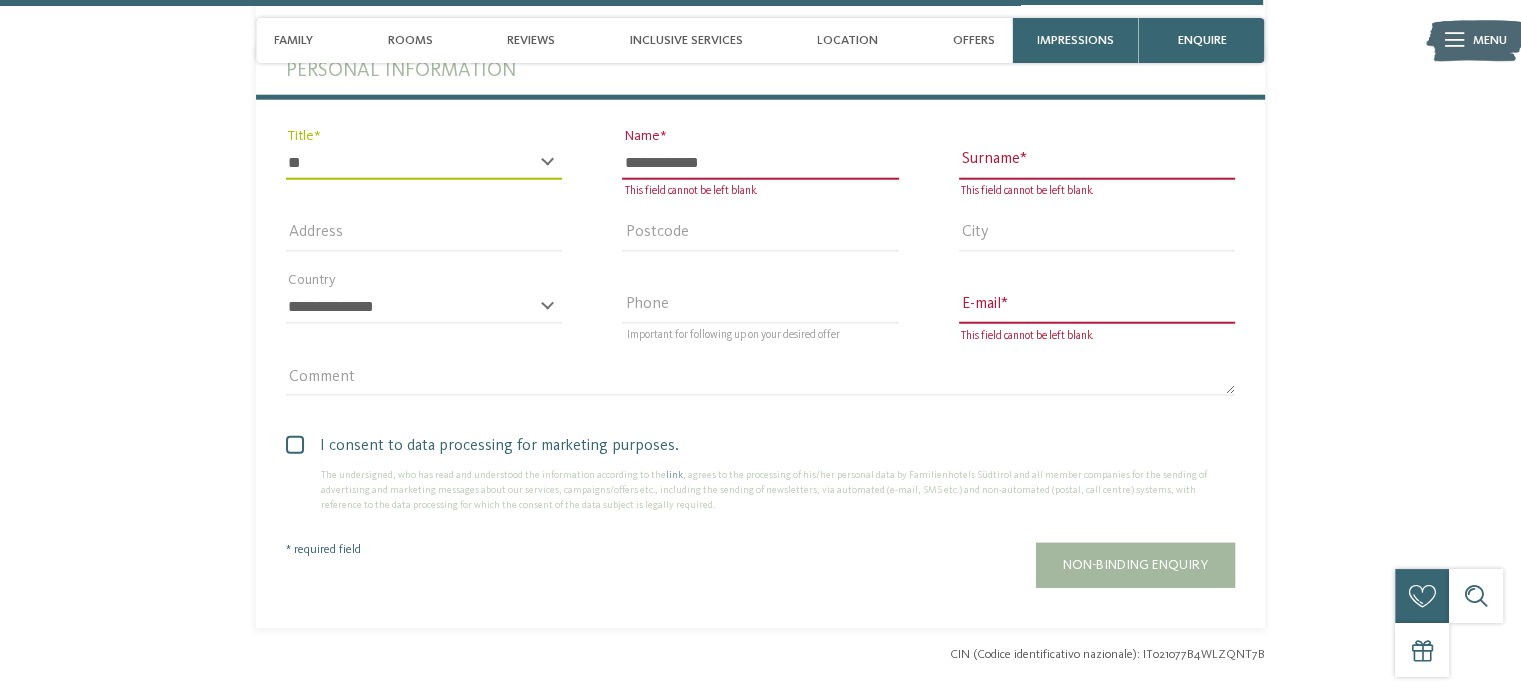 type on "****" 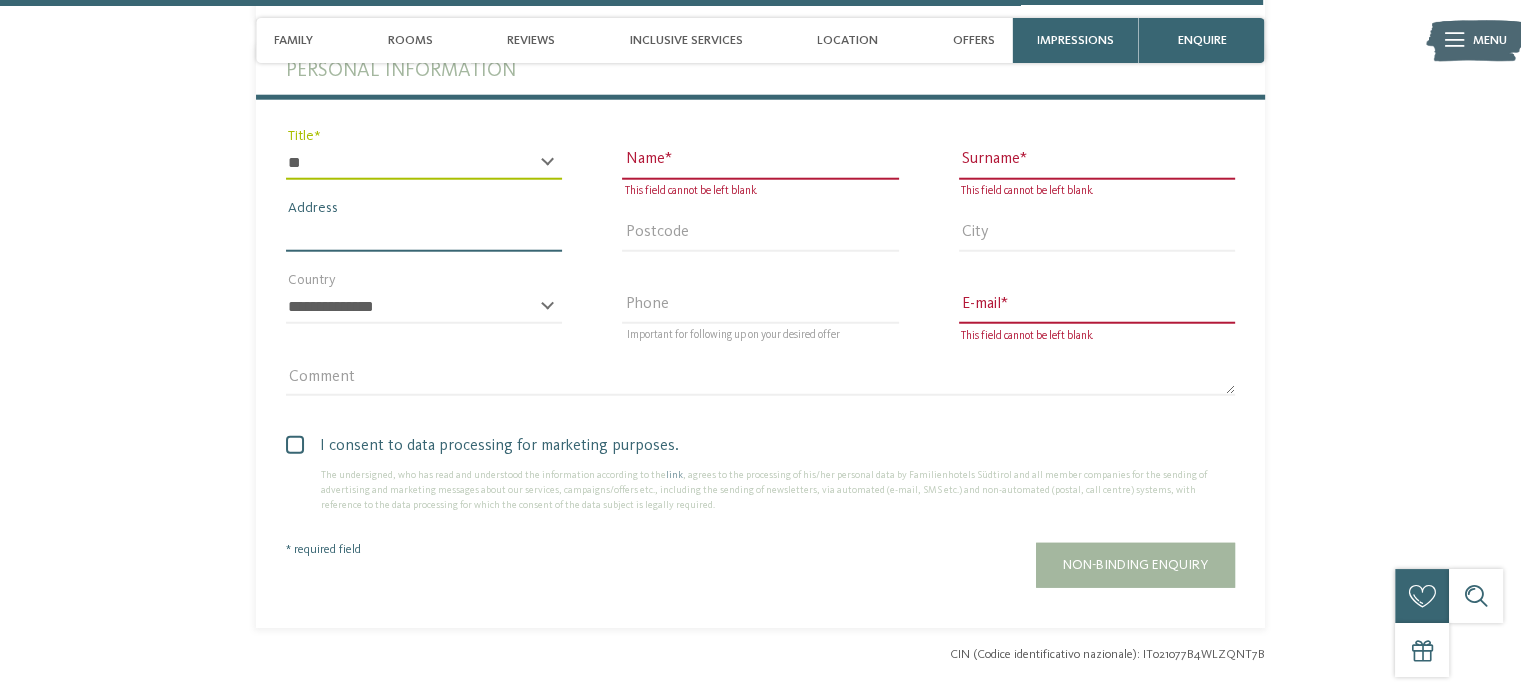 type on "**********" 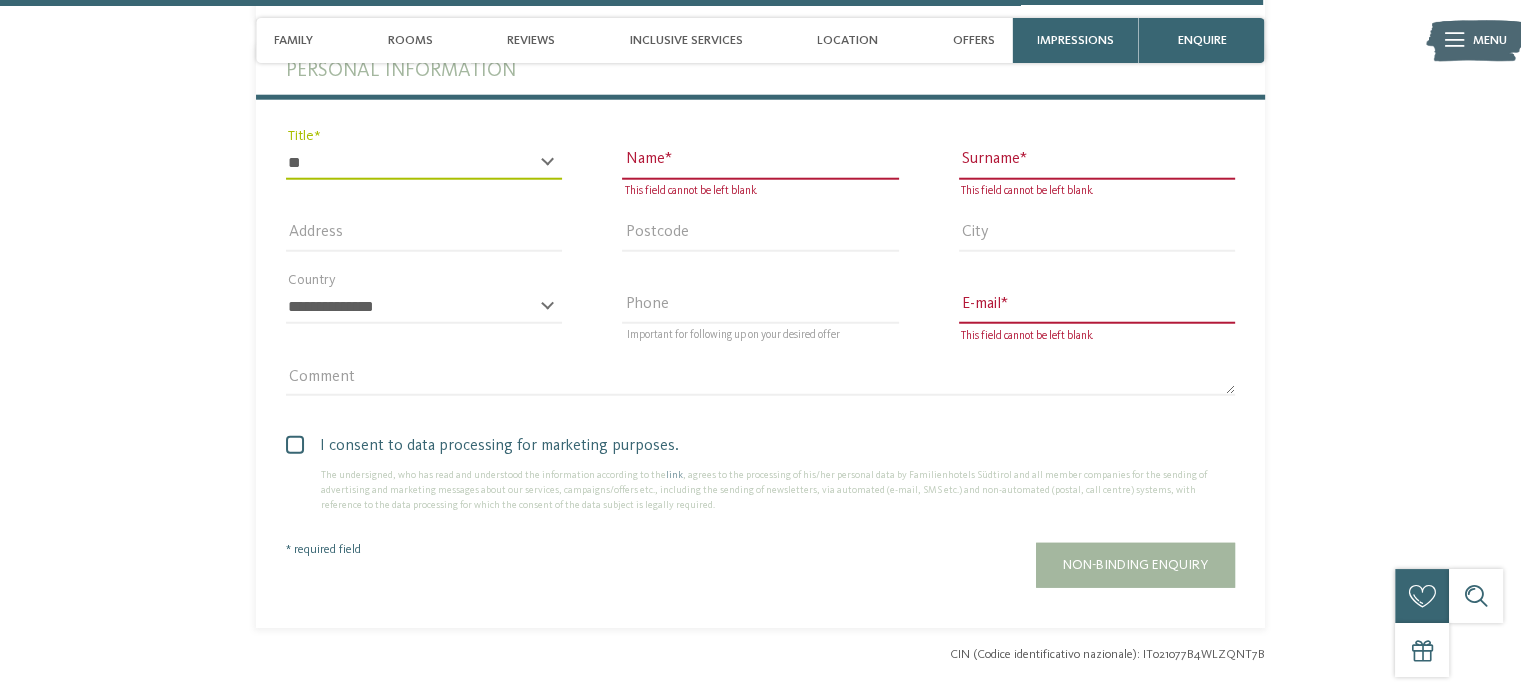 type on "****" 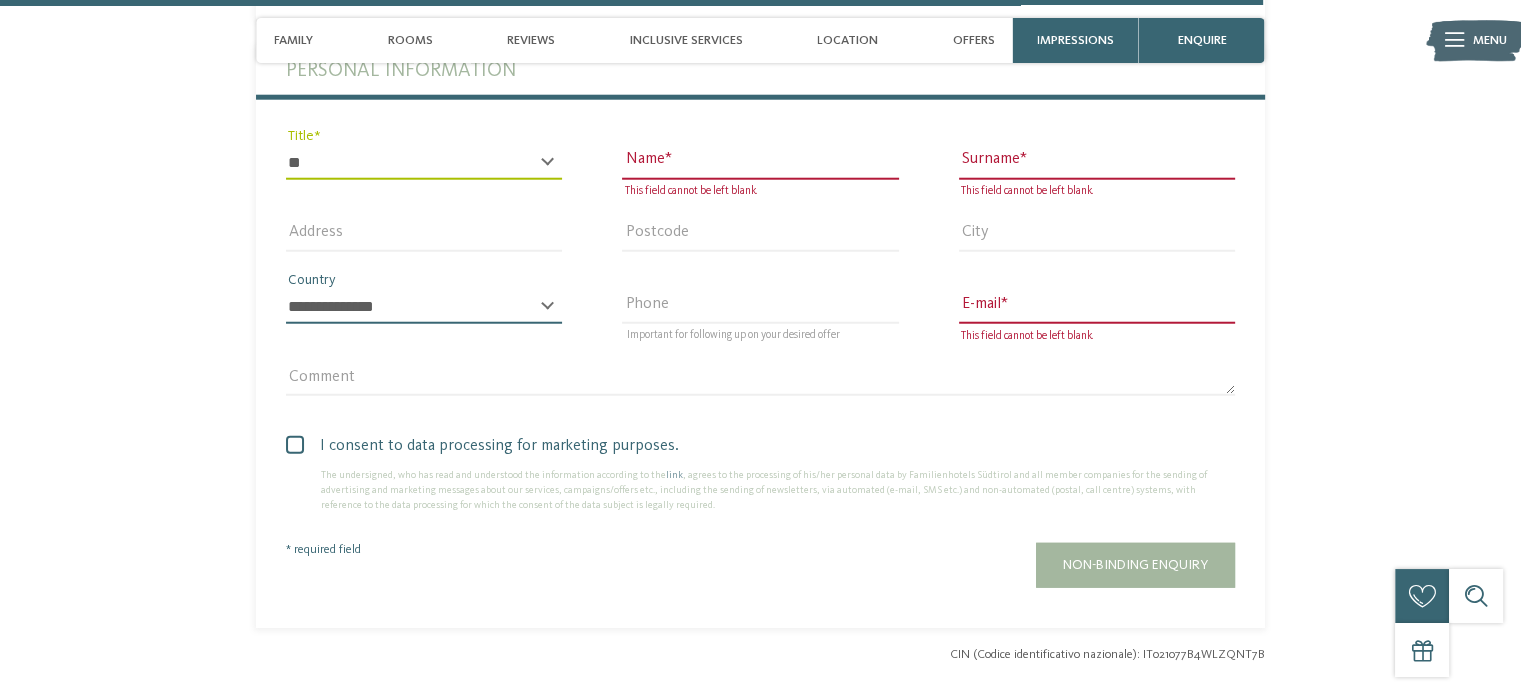 select on "**" 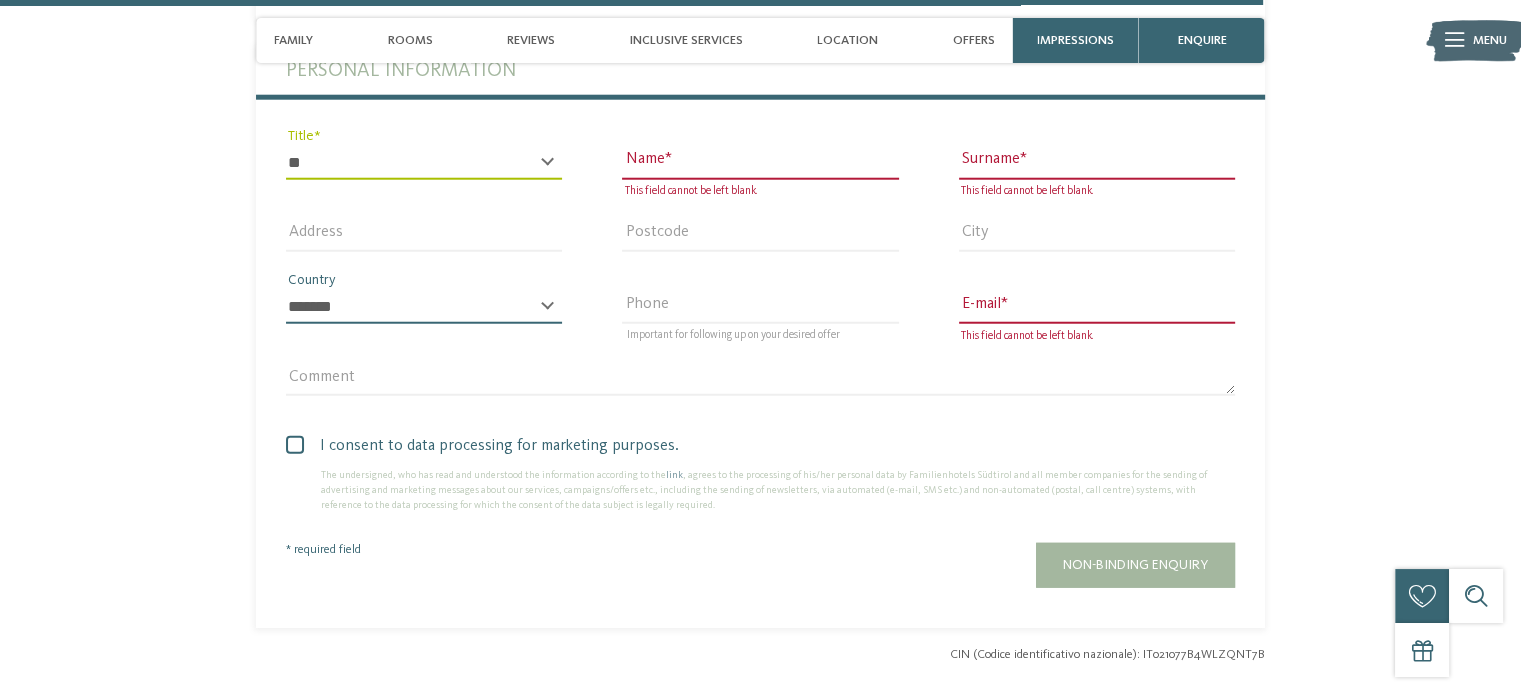 type on "**********" 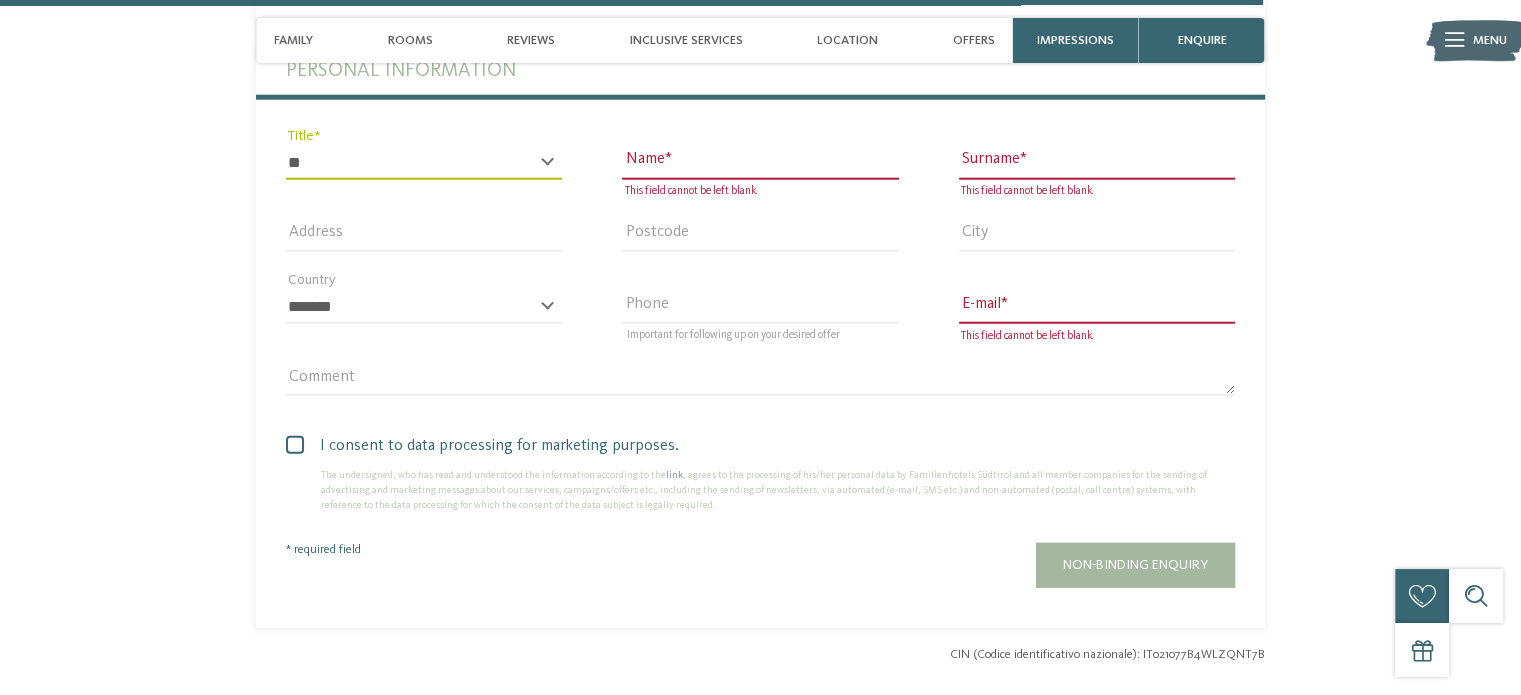 type on "**********" 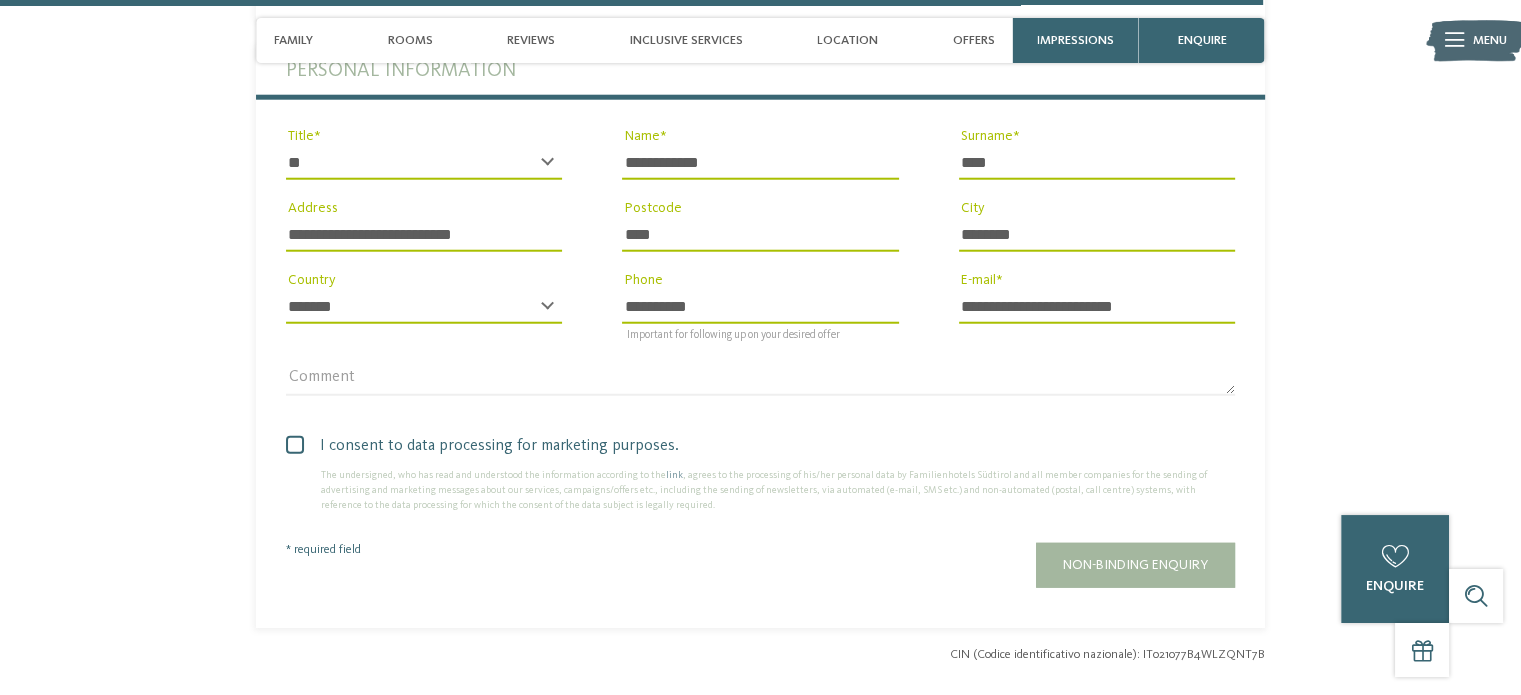 click at bounding box center [295, 445] 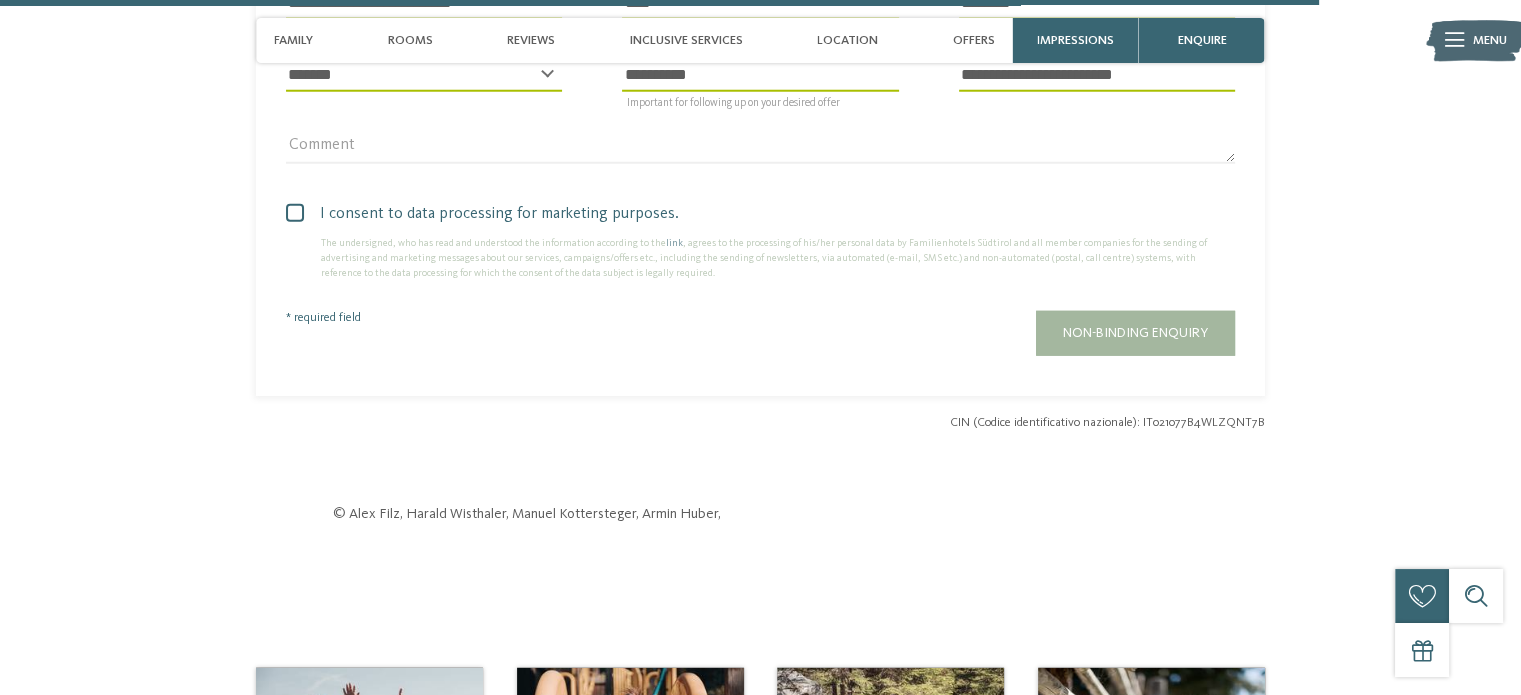 scroll, scrollTop: 5421, scrollLeft: 0, axis: vertical 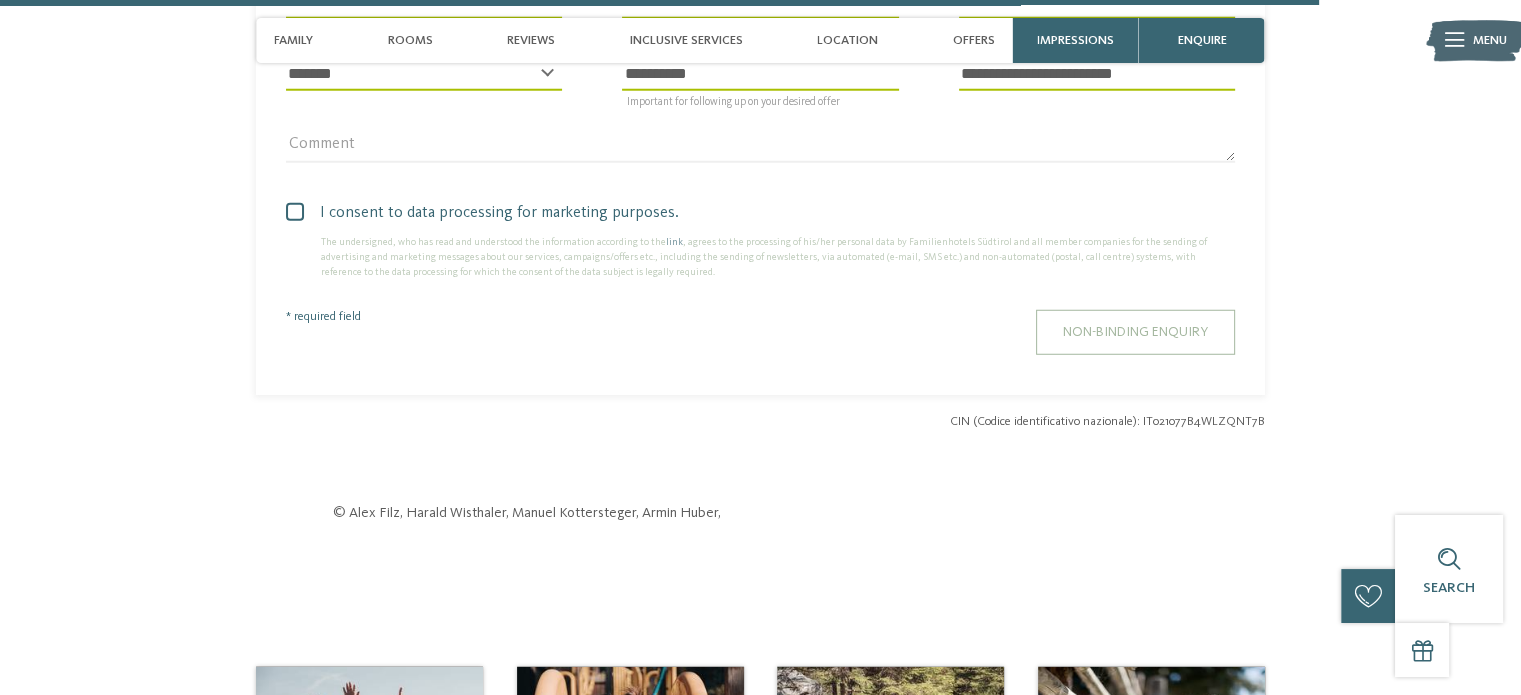click on "Non-binding enquiry" at bounding box center (1135, 332) 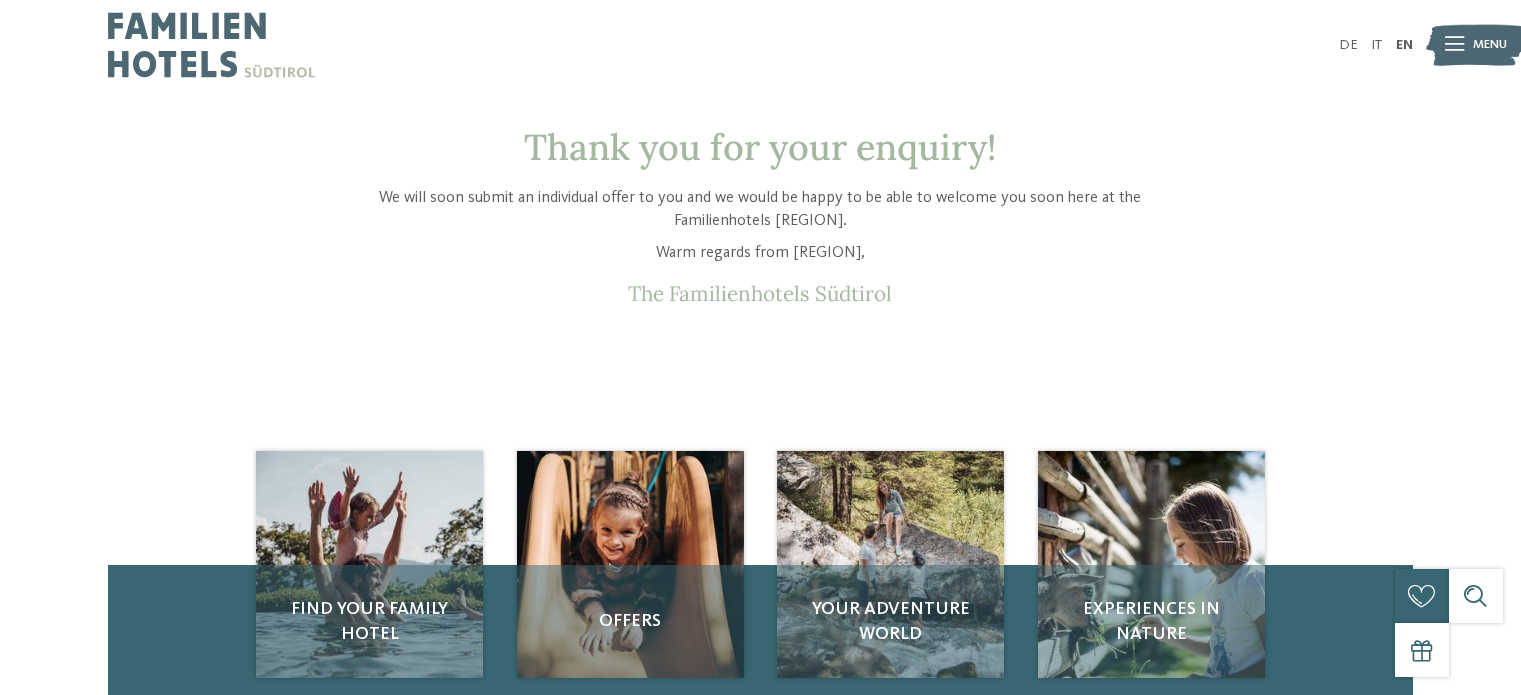 scroll, scrollTop: 0, scrollLeft: 0, axis: both 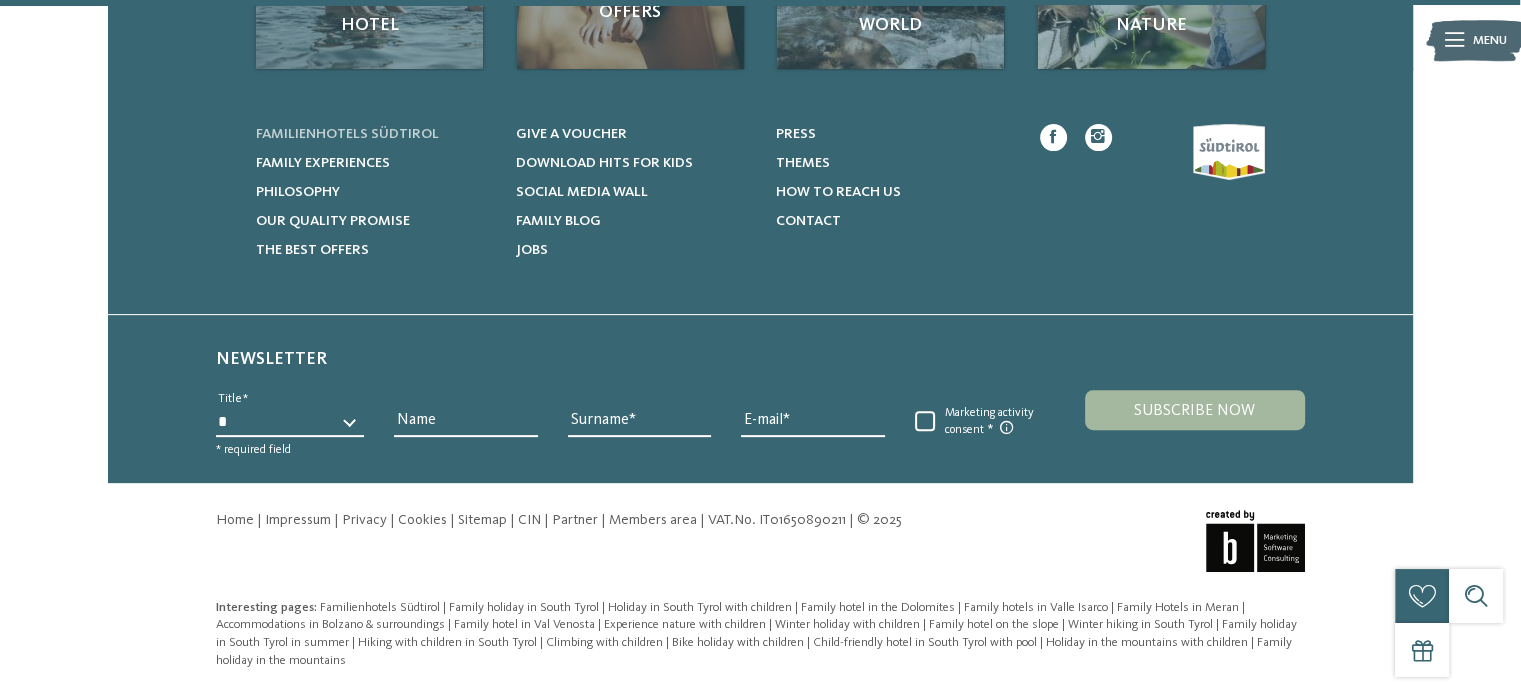 click on "Familienhotels Südtirol" at bounding box center [347, 134] 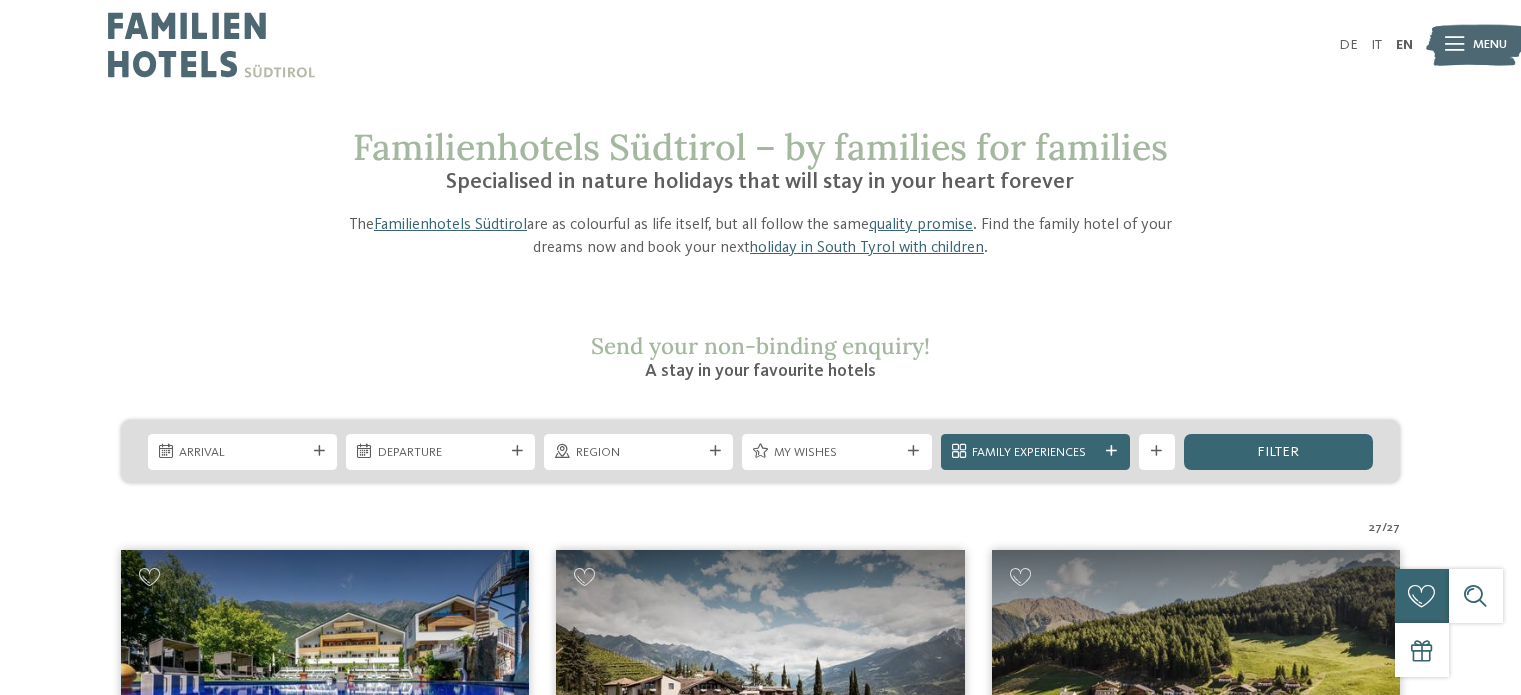 scroll, scrollTop: 0, scrollLeft: 0, axis: both 